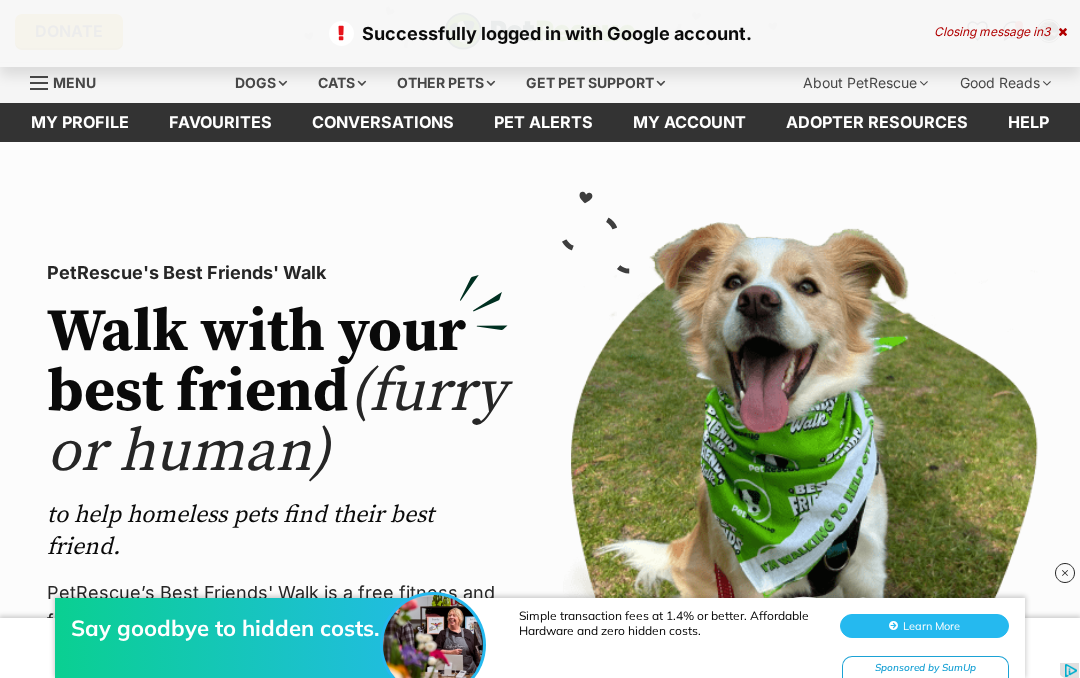 scroll, scrollTop: 0, scrollLeft: 0, axis: both 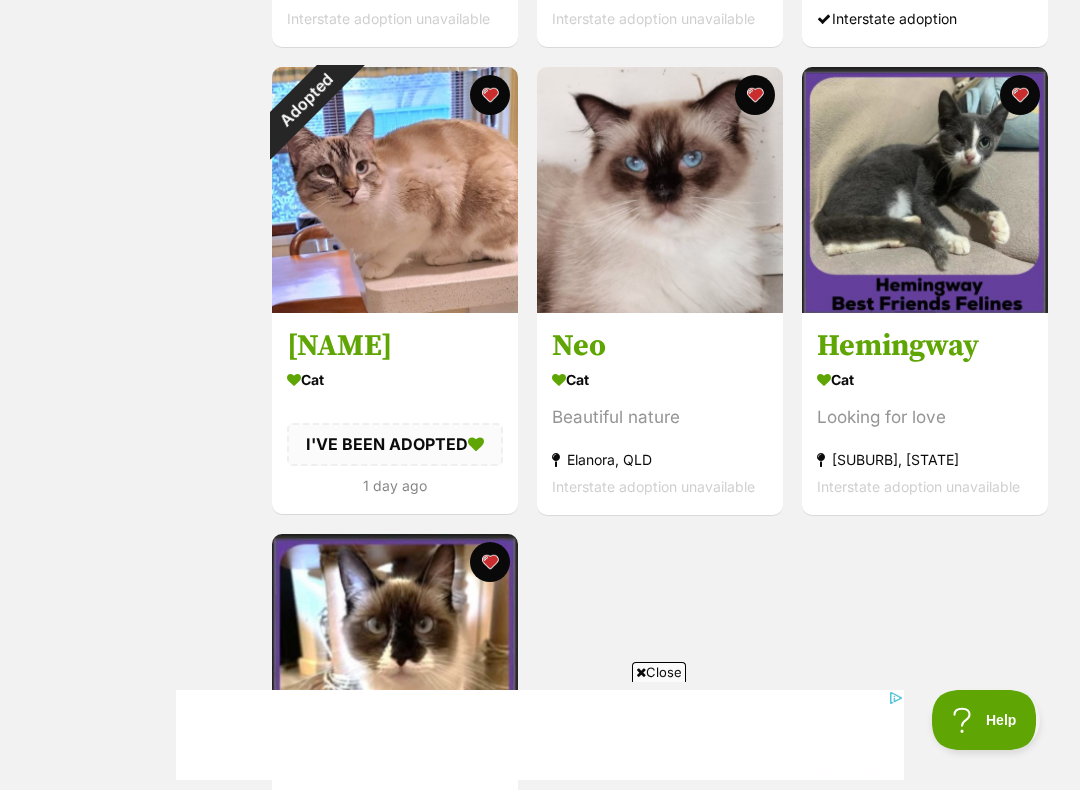 click on "Adopted" at bounding box center (305, 100) 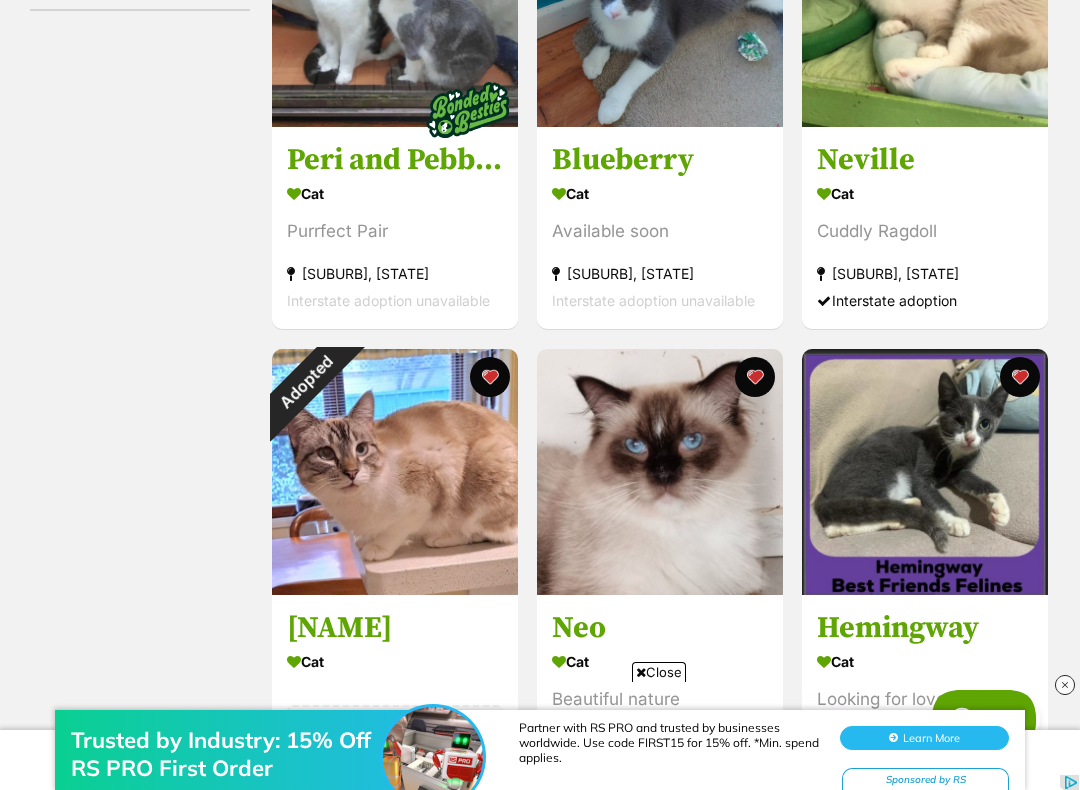 scroll, scrollTop: 532, scrollLeft: 0, axis: vertical 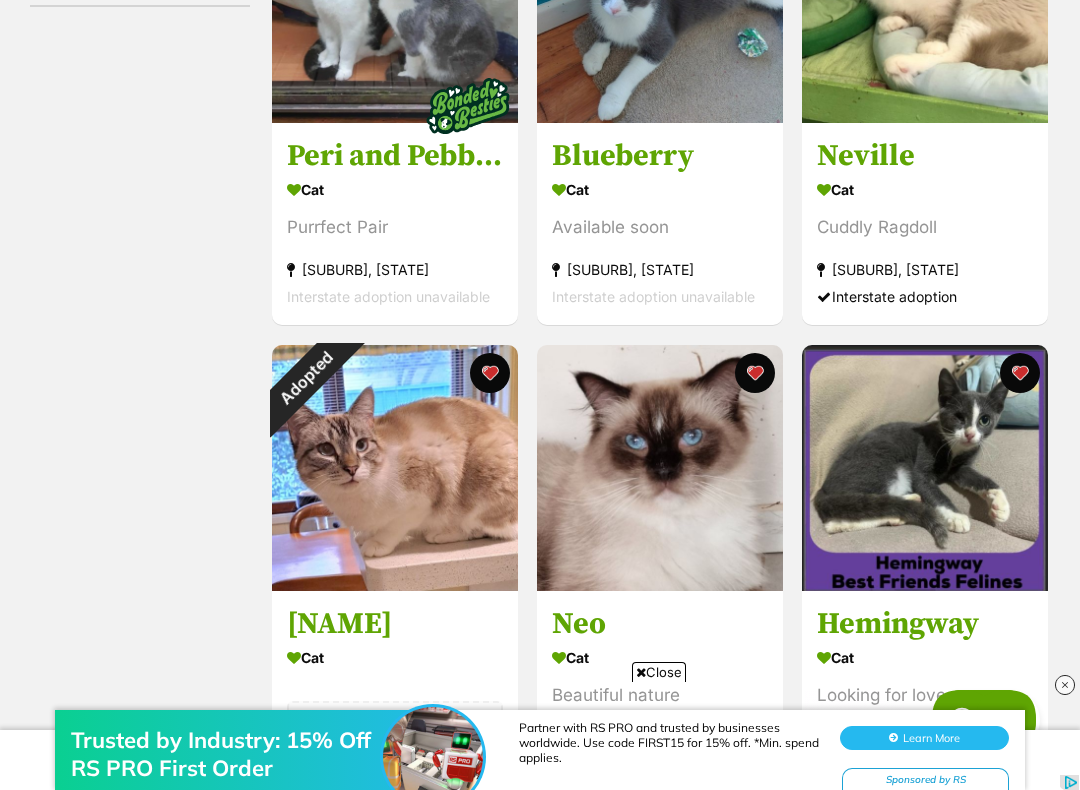 click at bounding box center (660, 468) 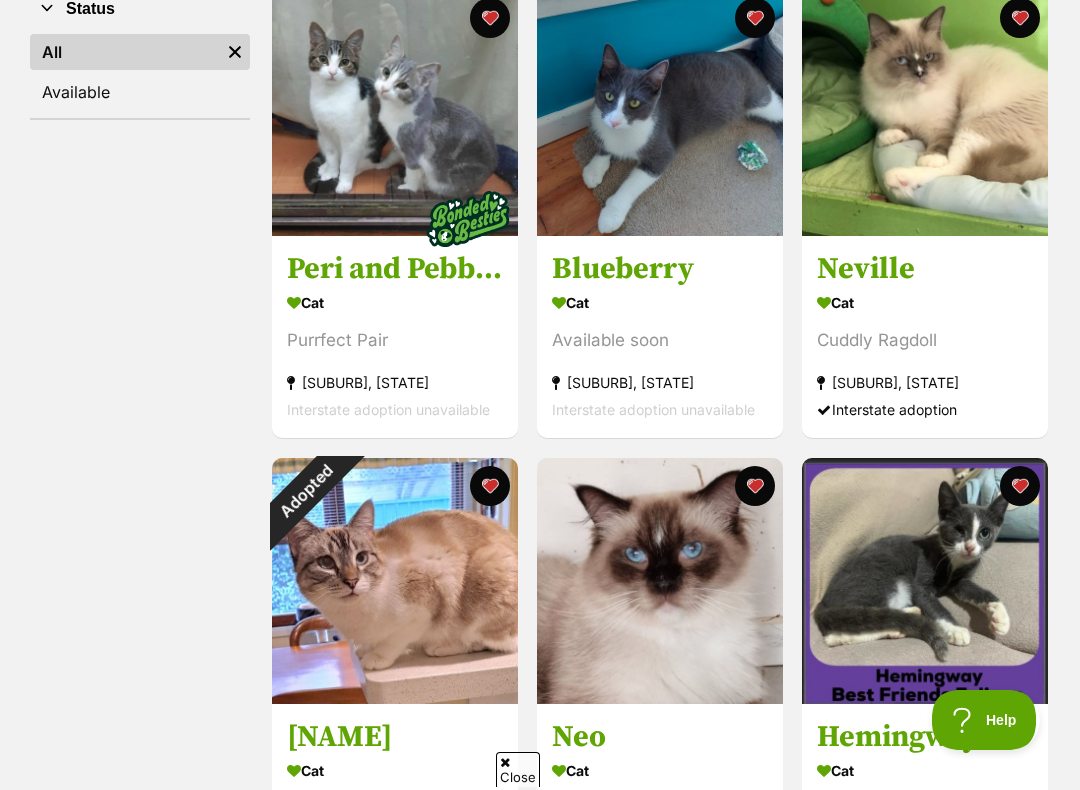scroll, scrollTop: 424, scrollLeft: 0, axis: vertical 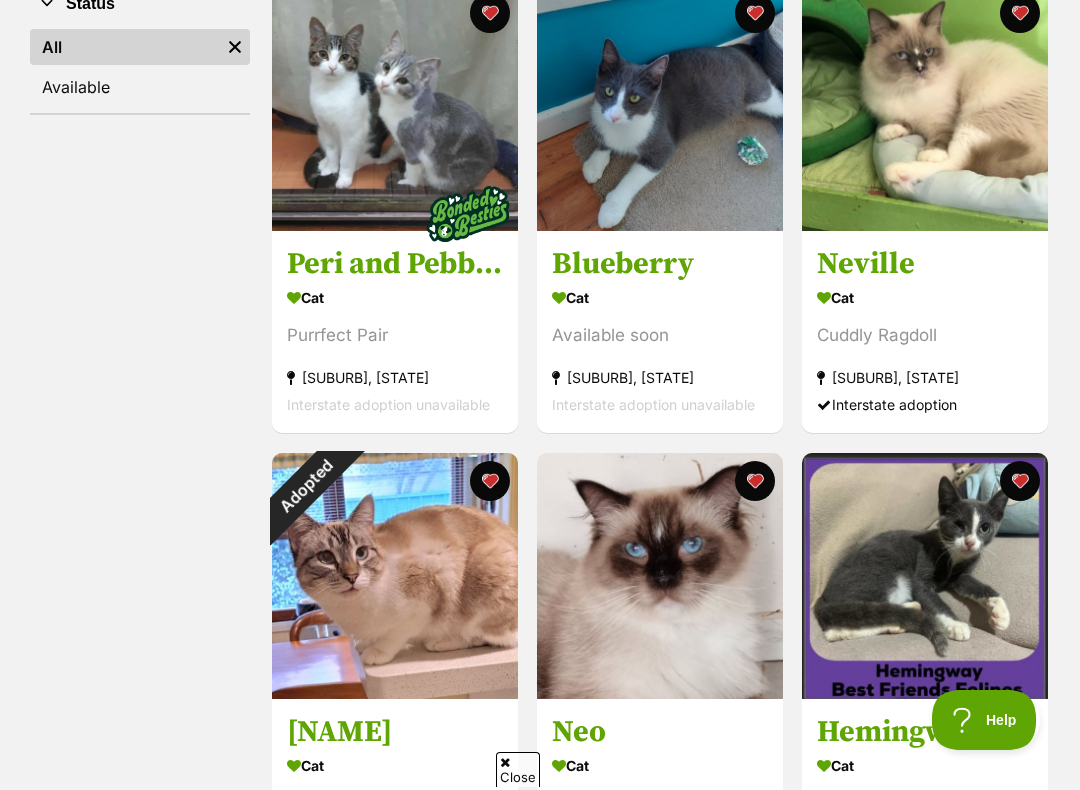 click at bounding box center (925, 108) 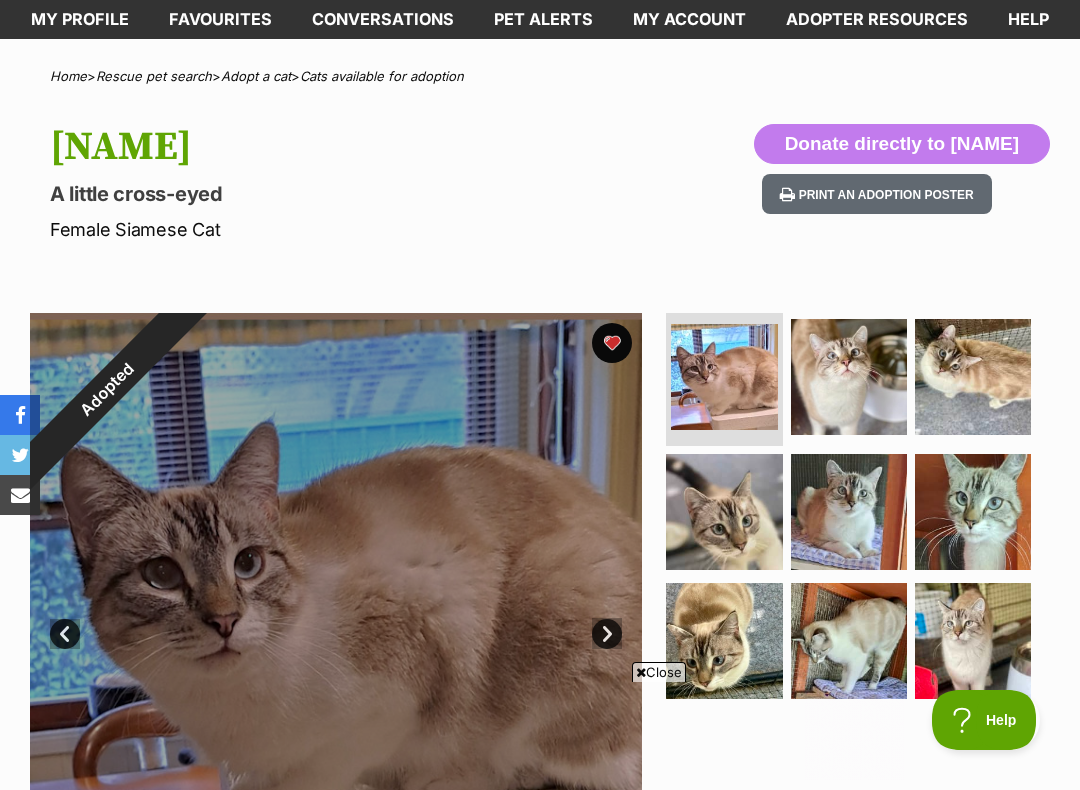 scroll, scrollTop: 0, scrollLeft: 0, axis: both 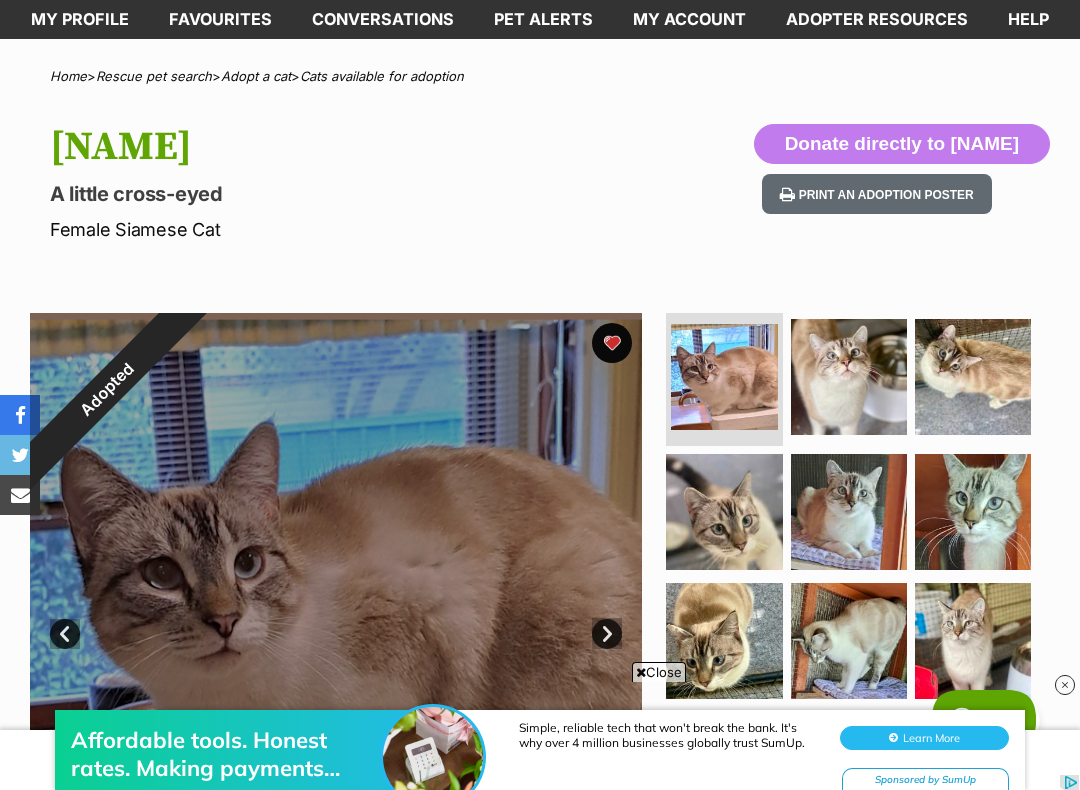 click on "Adopted" at bounding box center (106, 389) 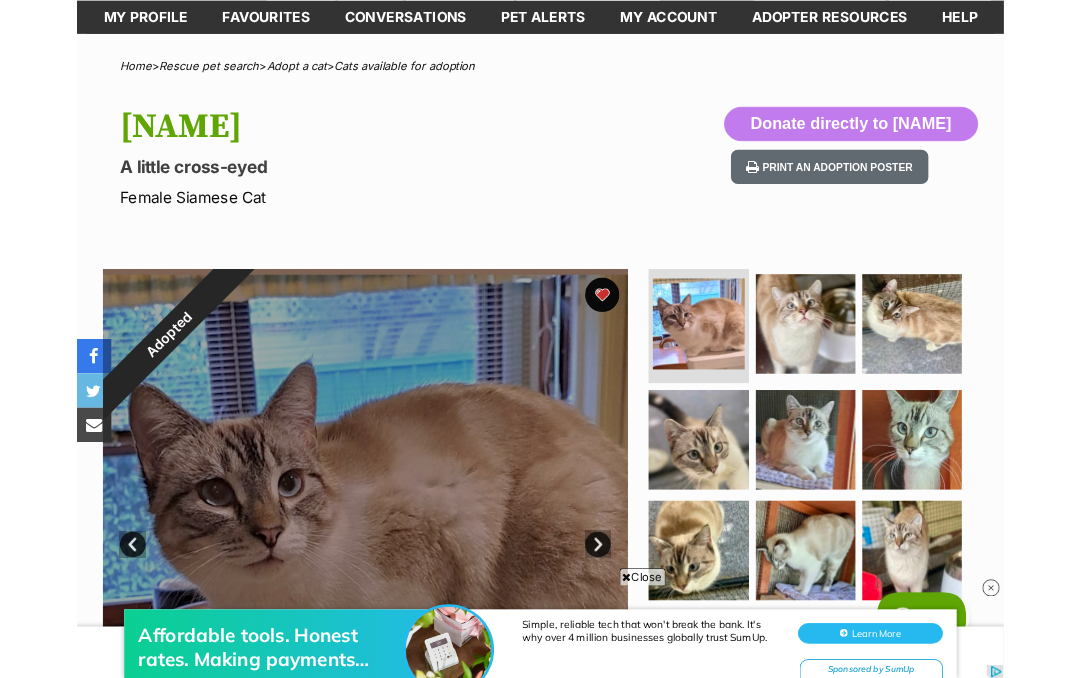 scroll, scrollTop: 0, scrollLeft: 0, axis: both 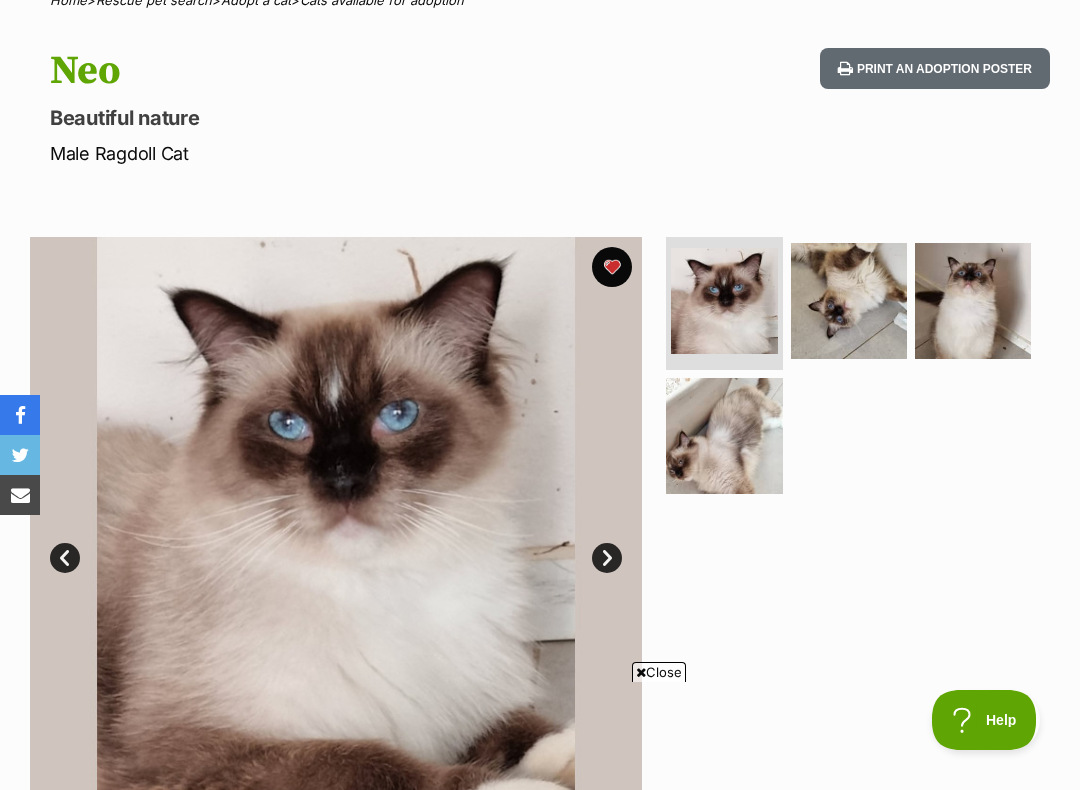 click at bounding box center (849, 301) 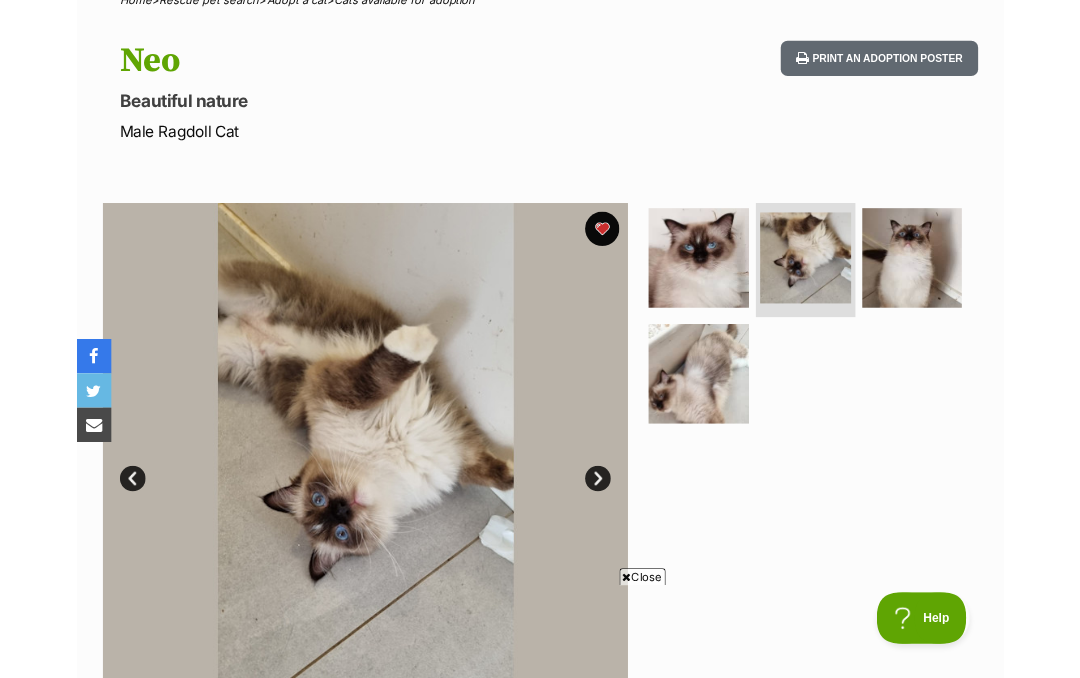 scroll, scrollTop: 0, scrollLeft: 0, axis: both 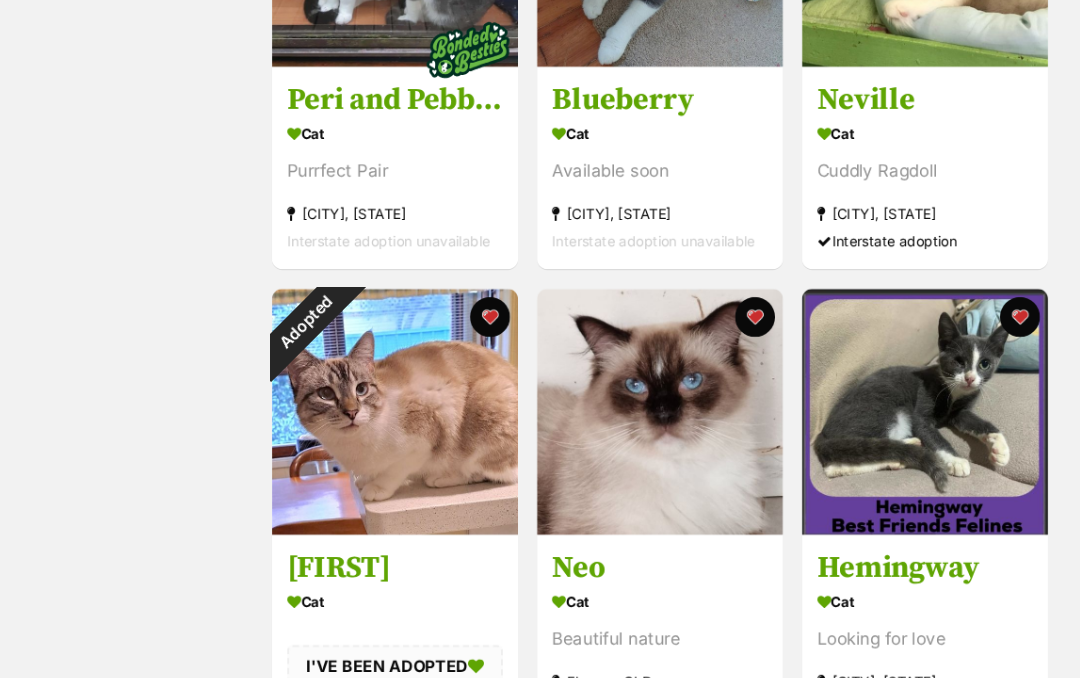 click at bounding box center (660, 412) 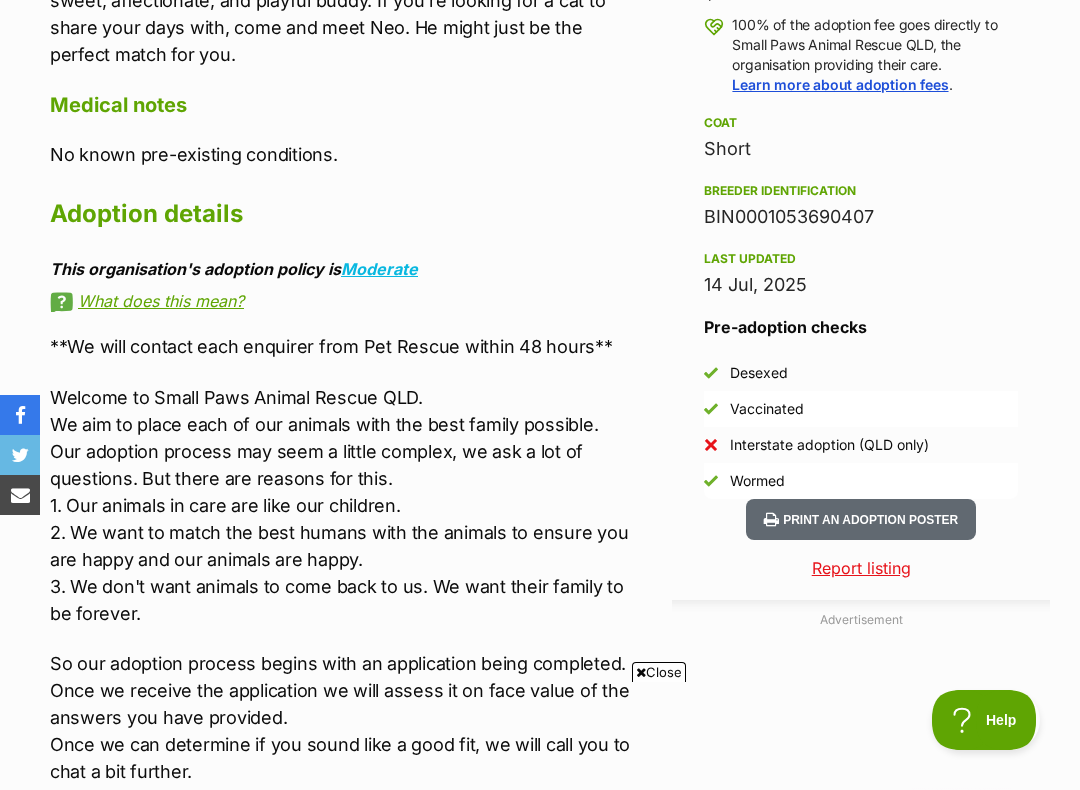 scroll, scrollTop: 0, scrollLeft: 0, axis: both 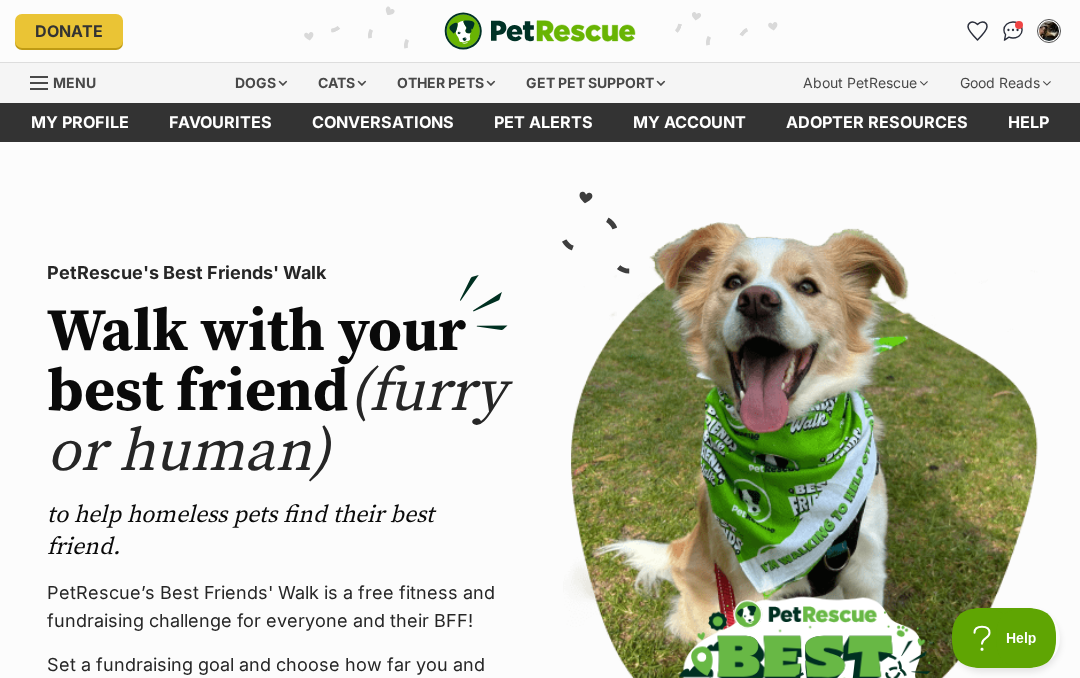 click on "Cats" at bounding box center (342, 83) 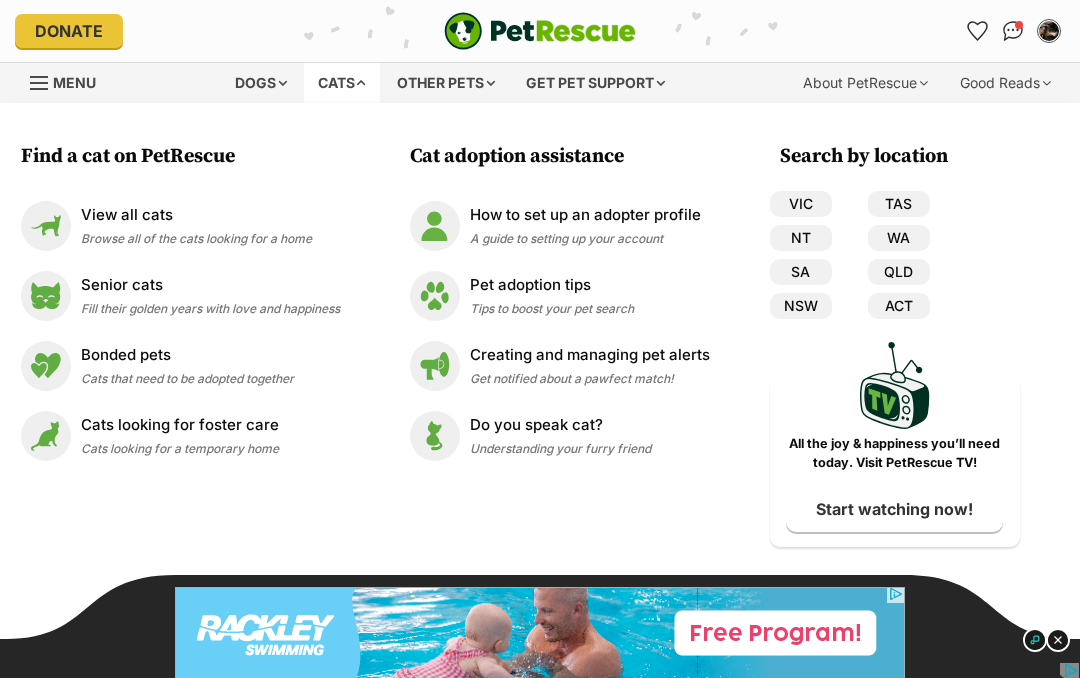 scroll, scrollTop: 0, scrollLeft: 0, axis: both 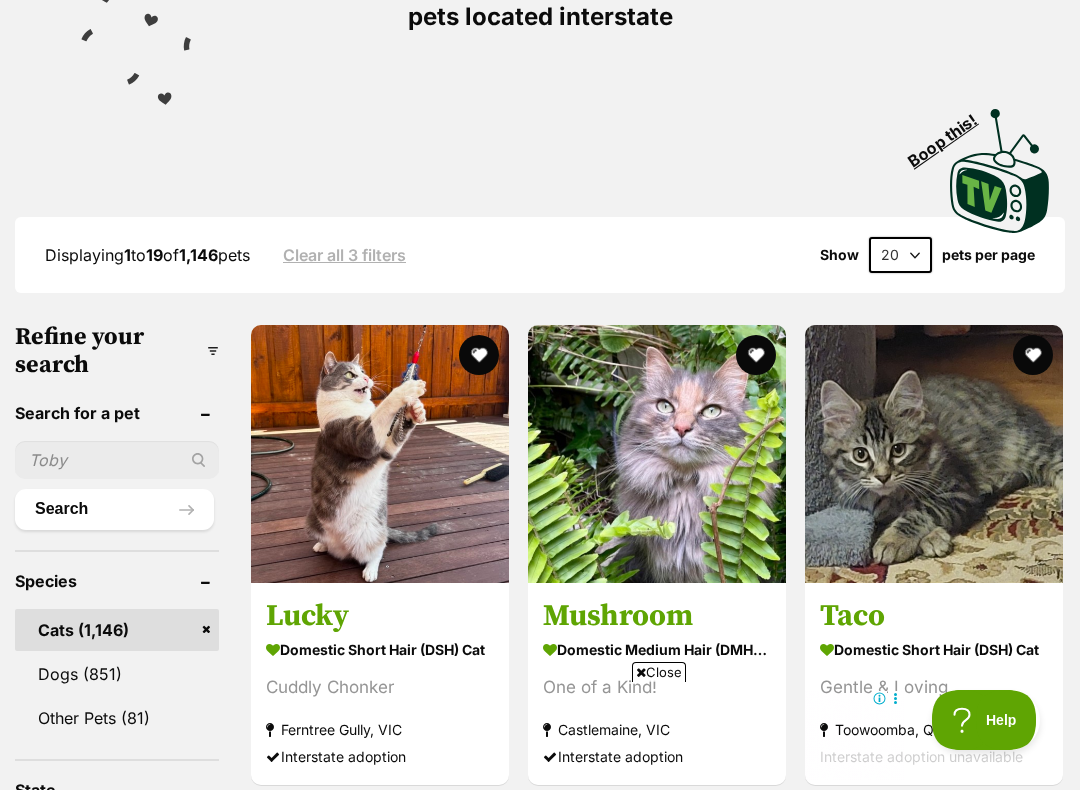 click at bounding box center [117, 460] 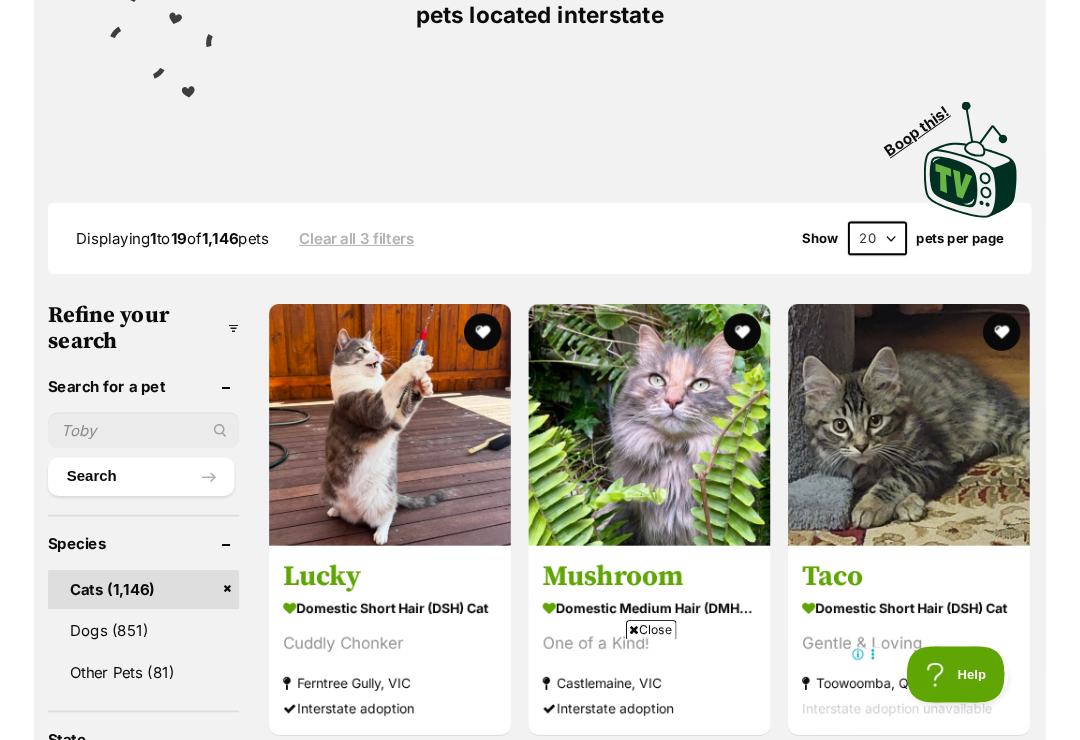 scroll, scrollTop: 370, scrollLeft: 0, axis: vertical 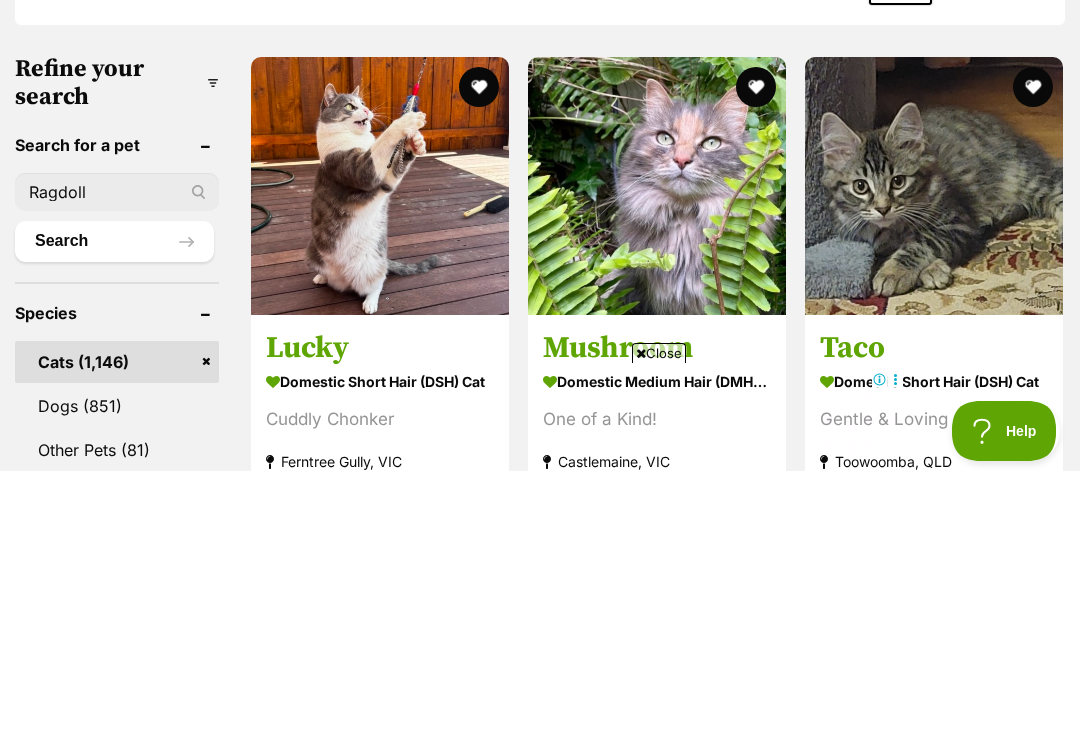 type on "Ragdoll" 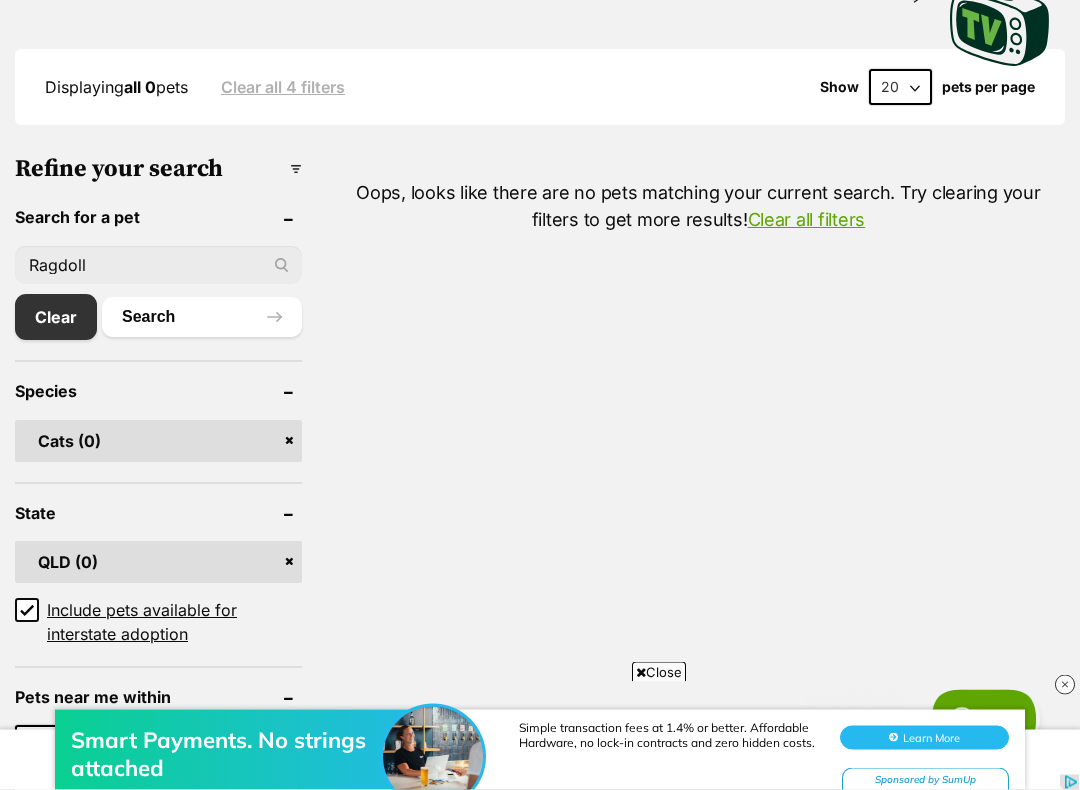 scroll, scrollTop: 545, scrollLeft: 0, axis: vertical 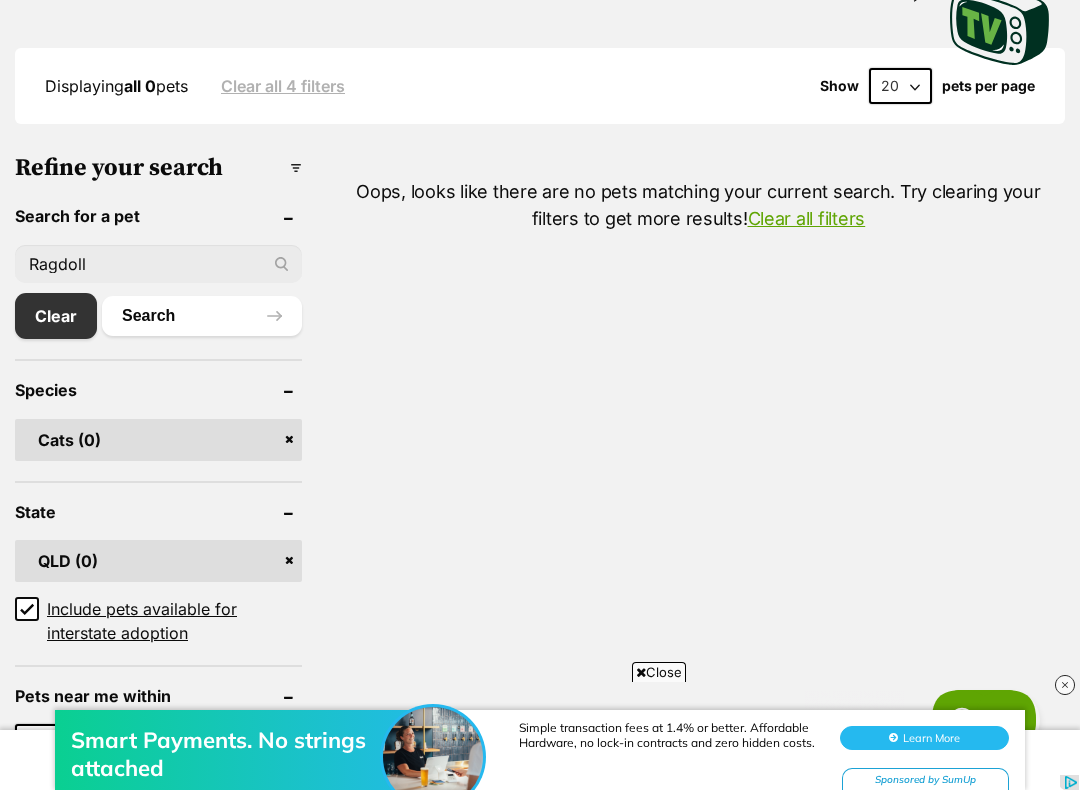 click on "Clear" at bounding box center (56, 316) 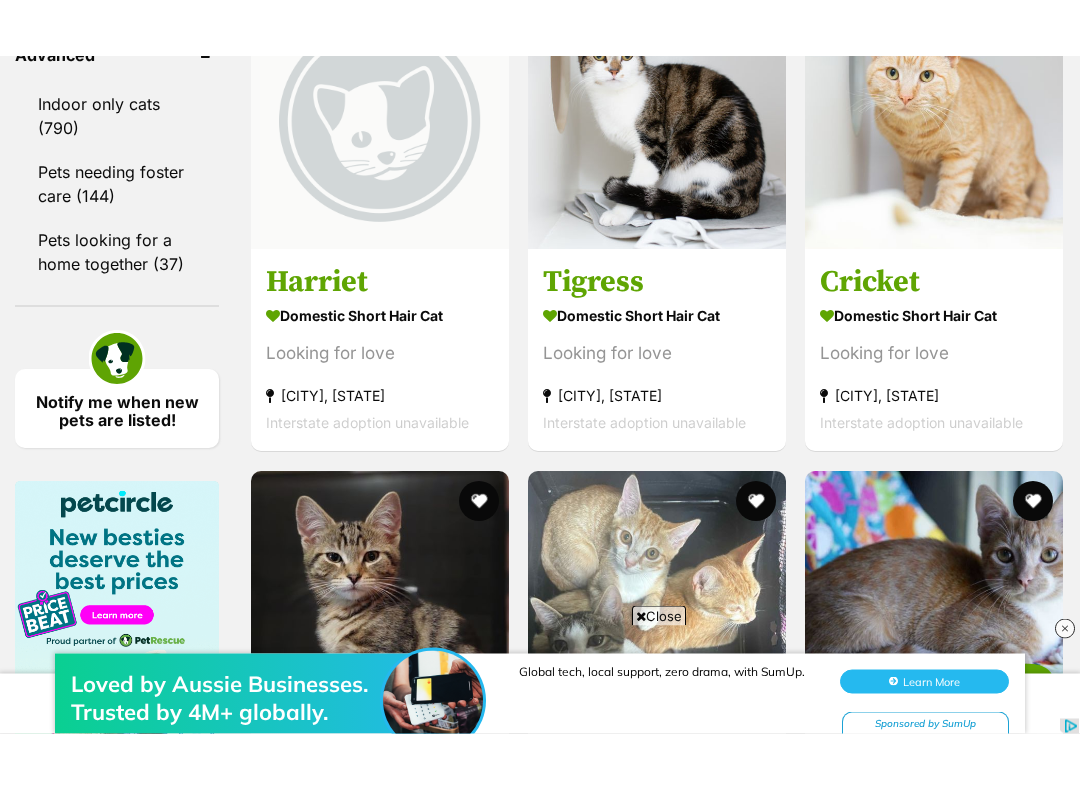 scroll, scrollTop: 2788, scrollLeft: 0, axis: vertical 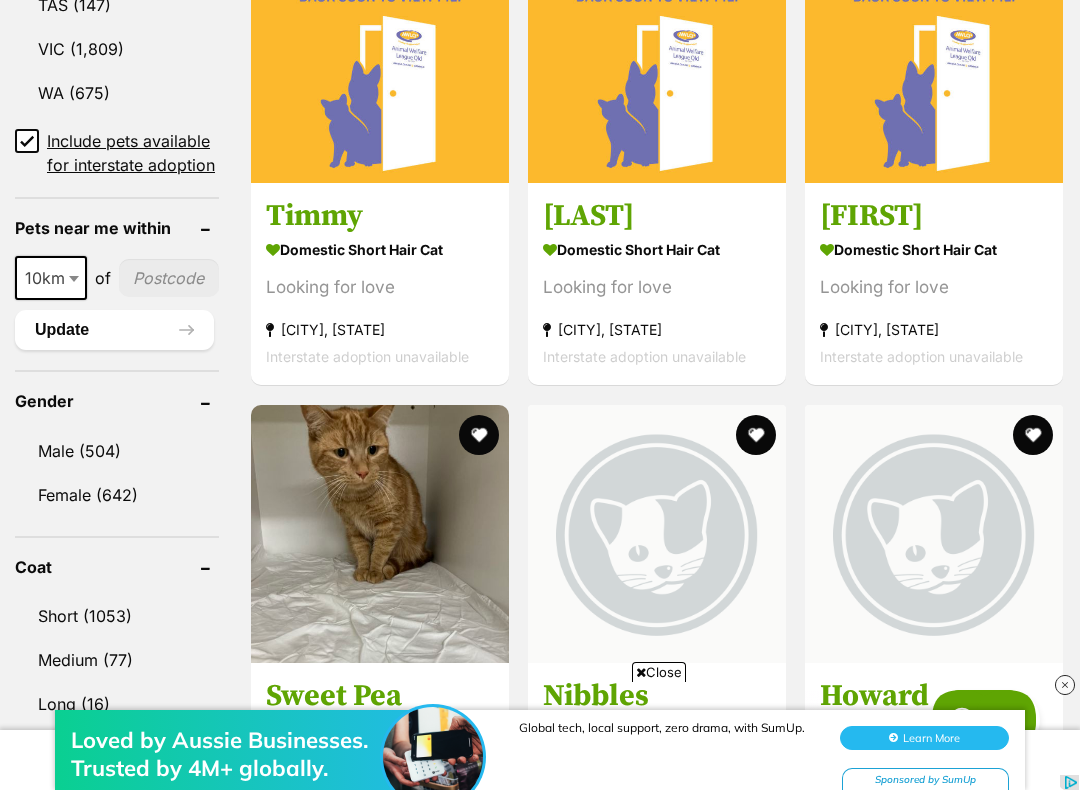 click at bounding box center (76, 278) 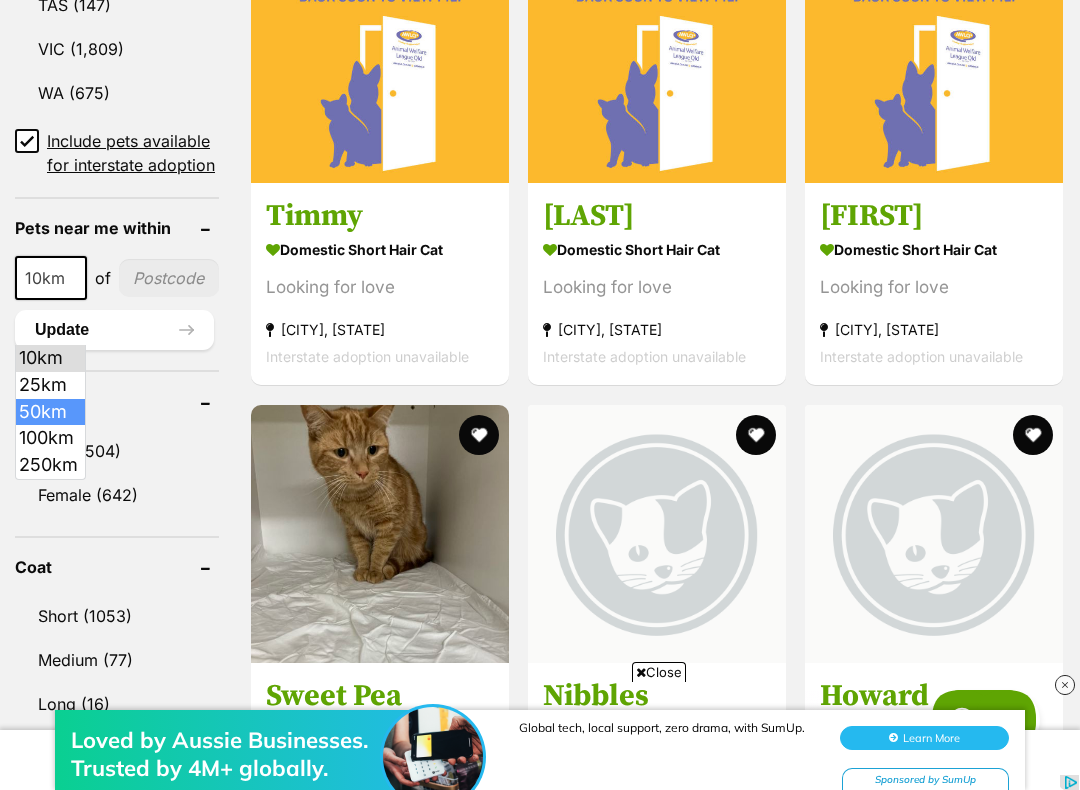 select on "50" 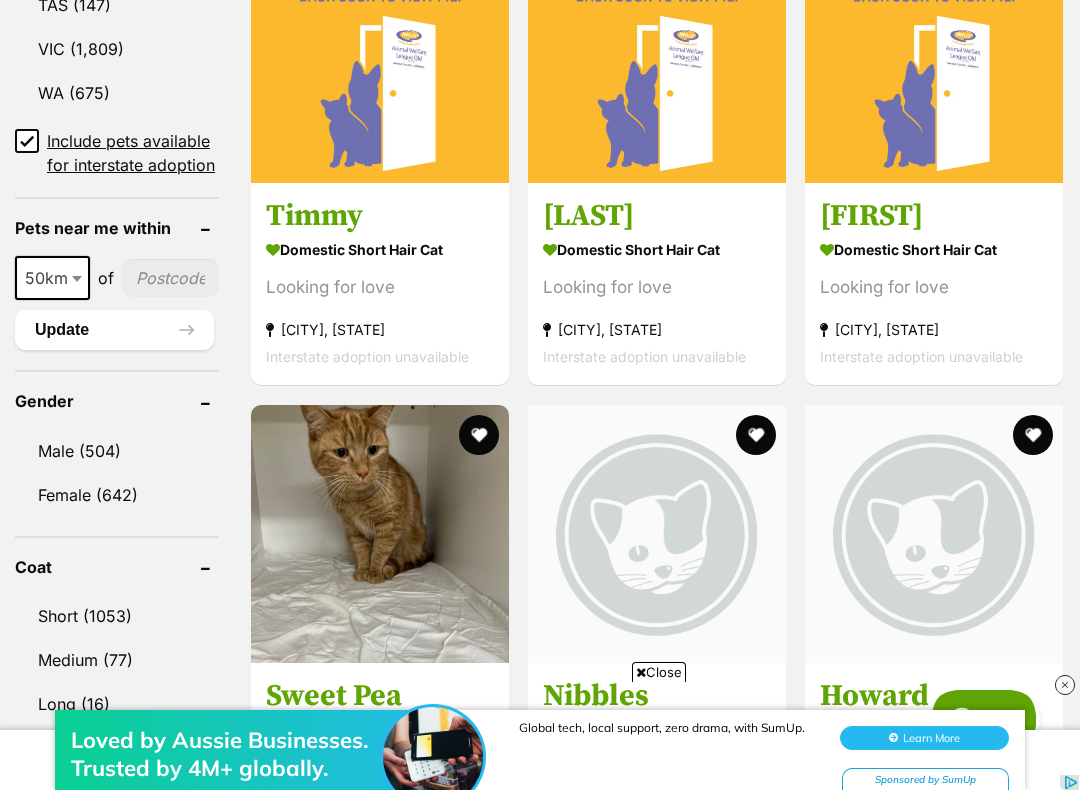 click on "Update" at bounding box center (114, 330) 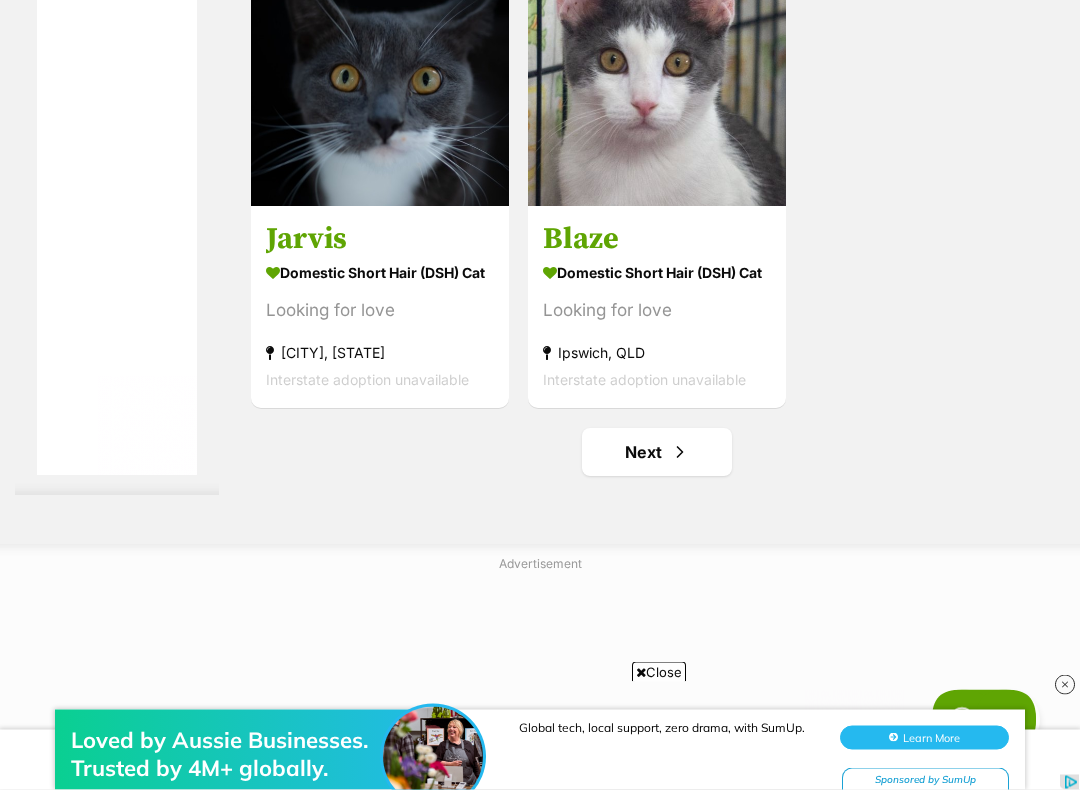 scroll, scrollTop: 3802, scrollLeft: 0, axis: vertical 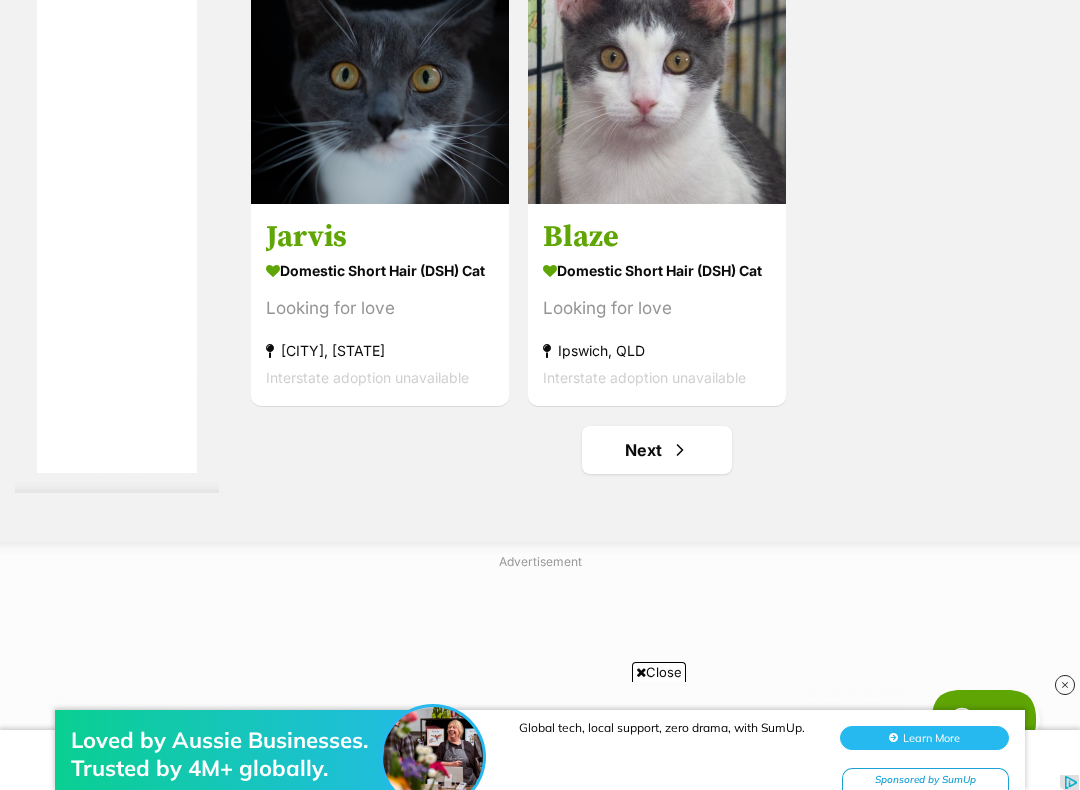 click on "Next" at bounding box center (657, 450) 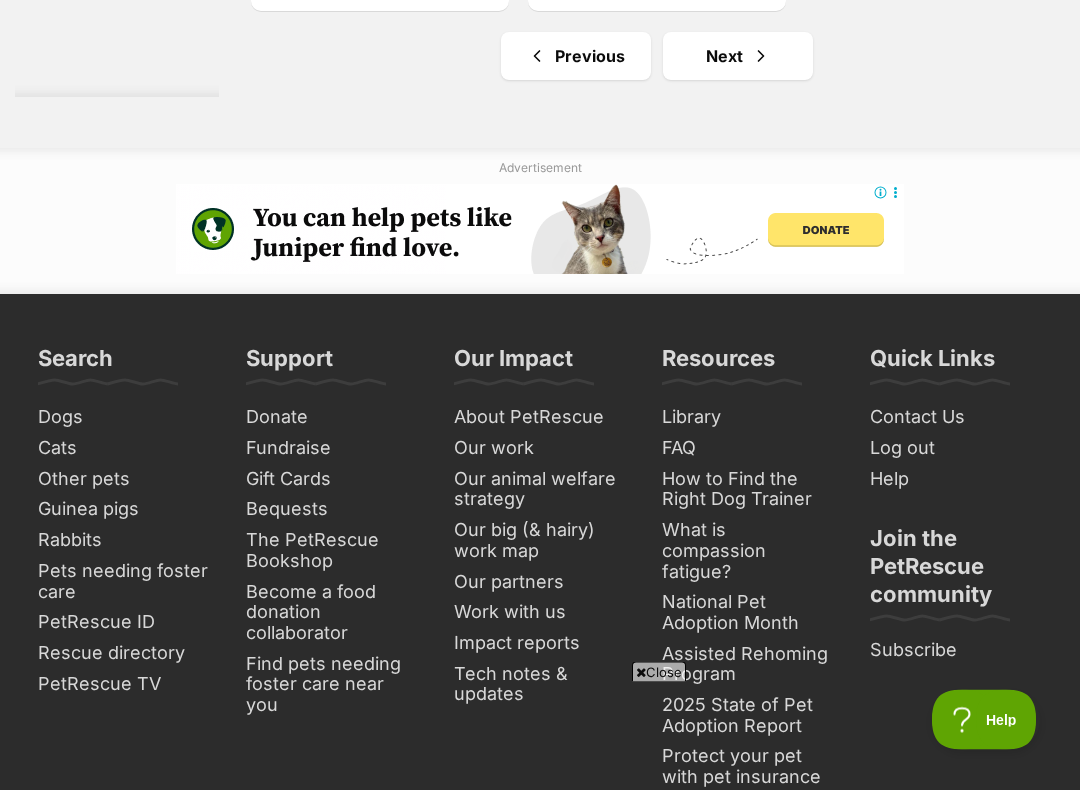 scroll, scrollTop: 4199, scrollLeft: 0, axis: vertical 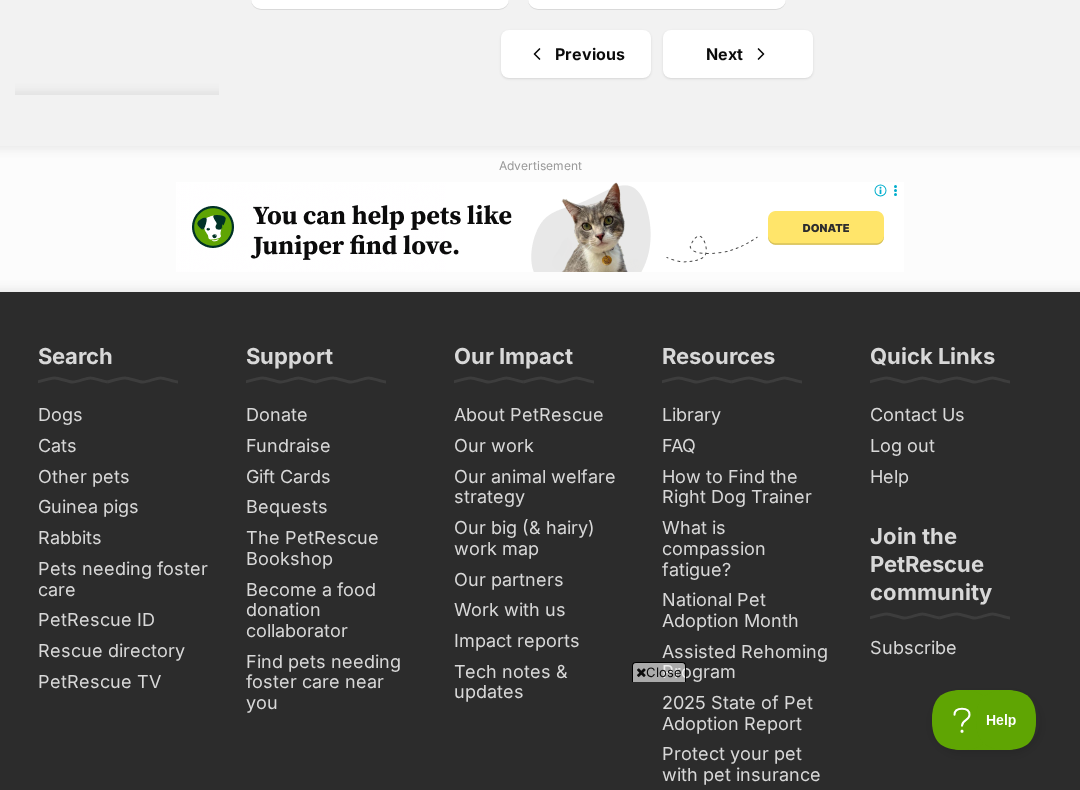 click on "Next" at bounding box center [738, 54] 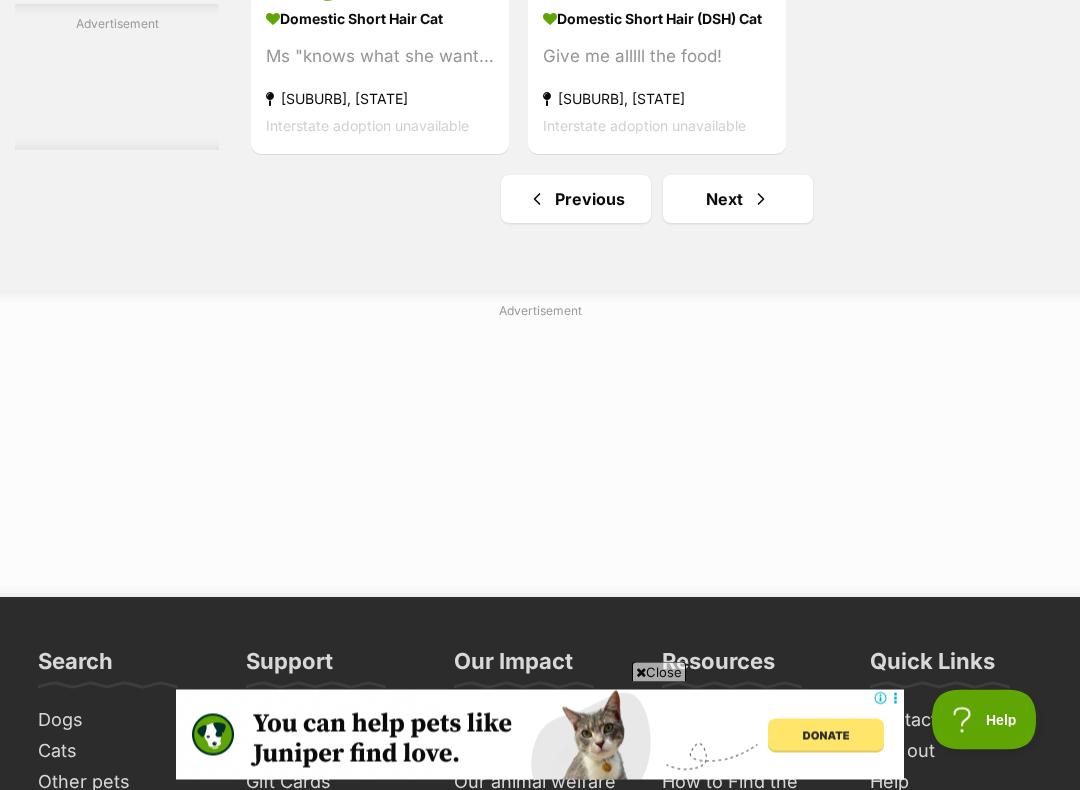 scroll, scrollTop: 4268, scrollLeft: 0, axis: vertical 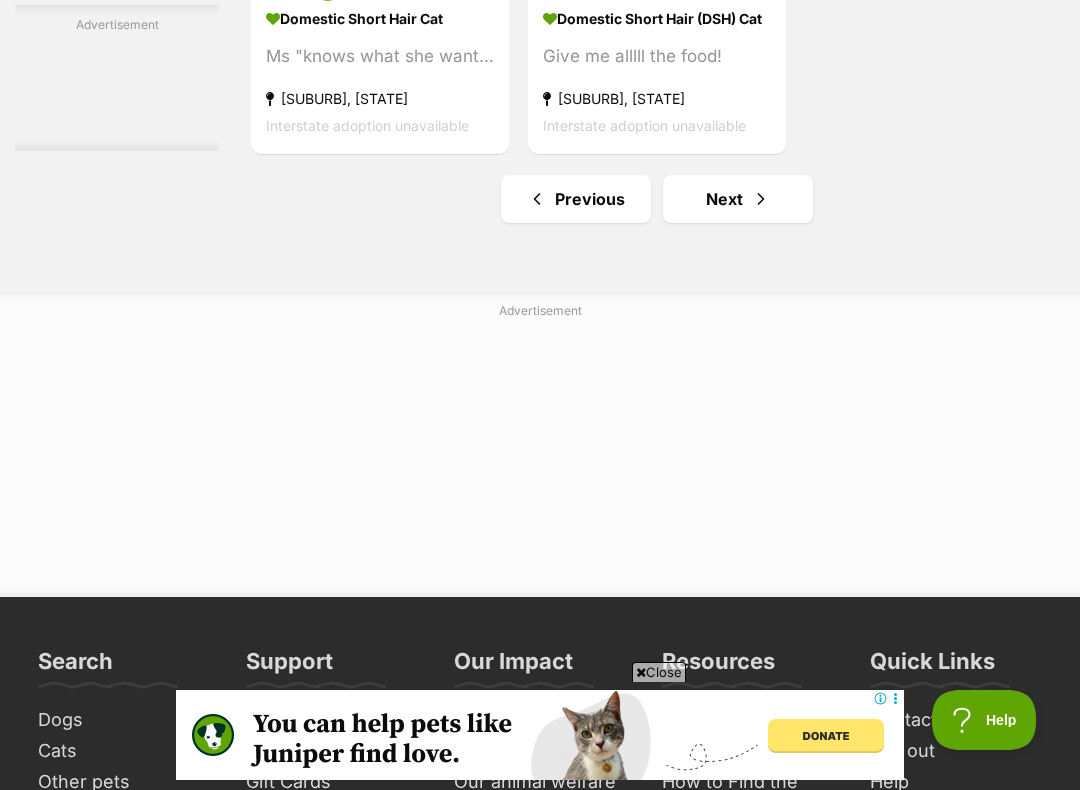 click on "Next" at bounding box center [738, 199] 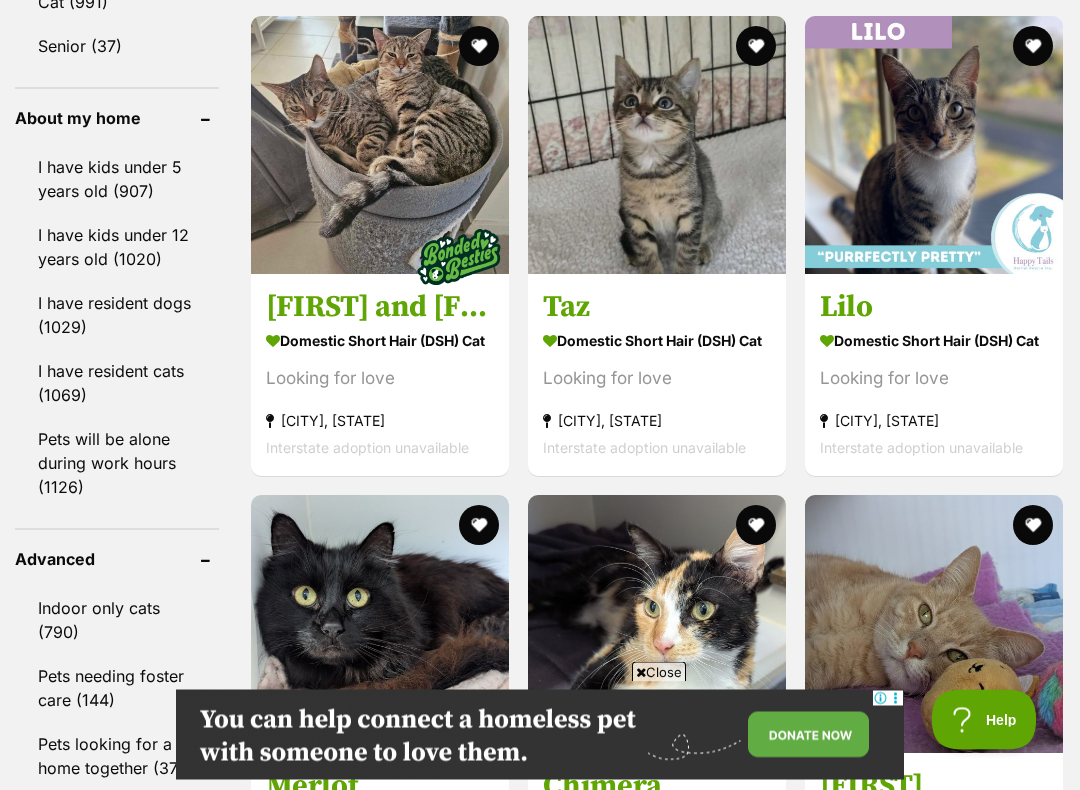 scroll, scrollTop: 2297, scrollLeft: 0, axis: vertical 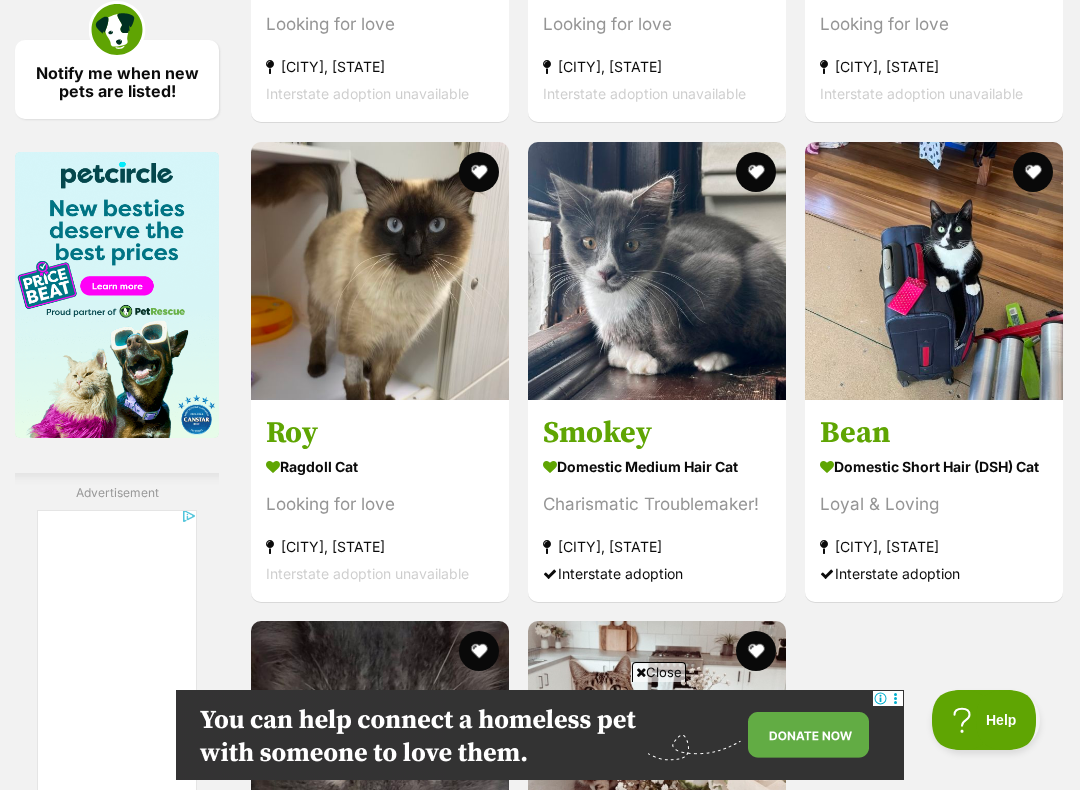 click at bounding box center [380, 271] 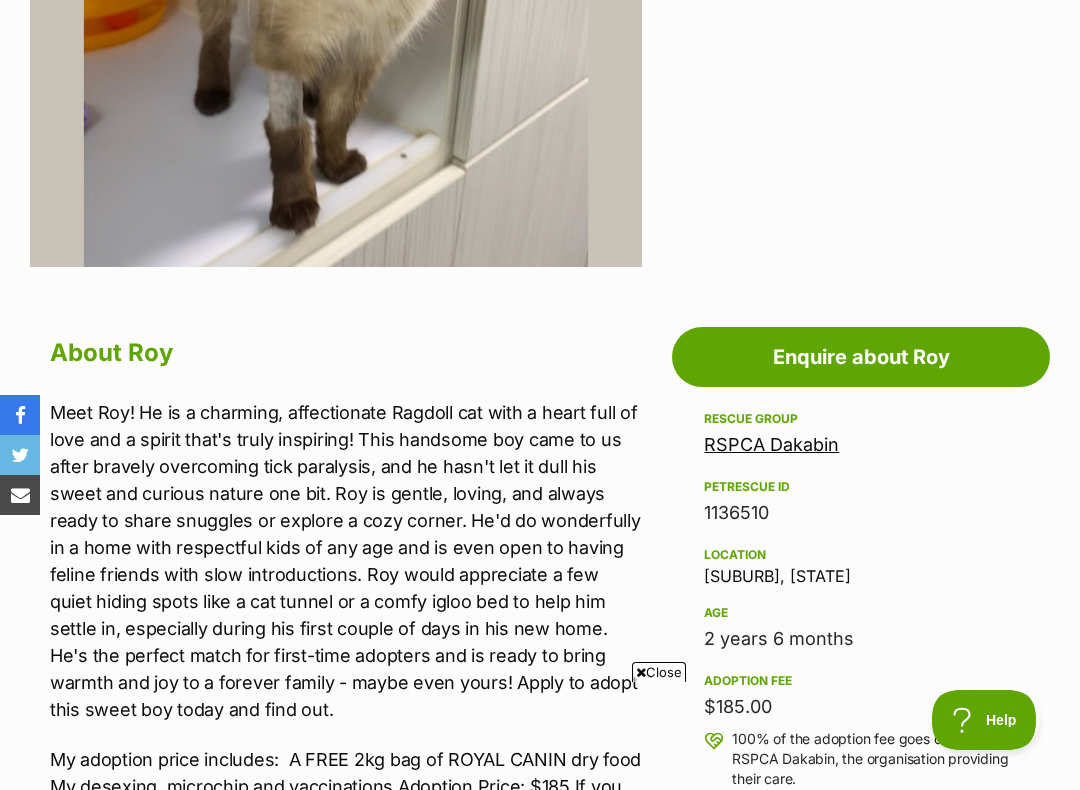 scroll, scrollTop: 769, scrollLeft: 0, axis: vertical 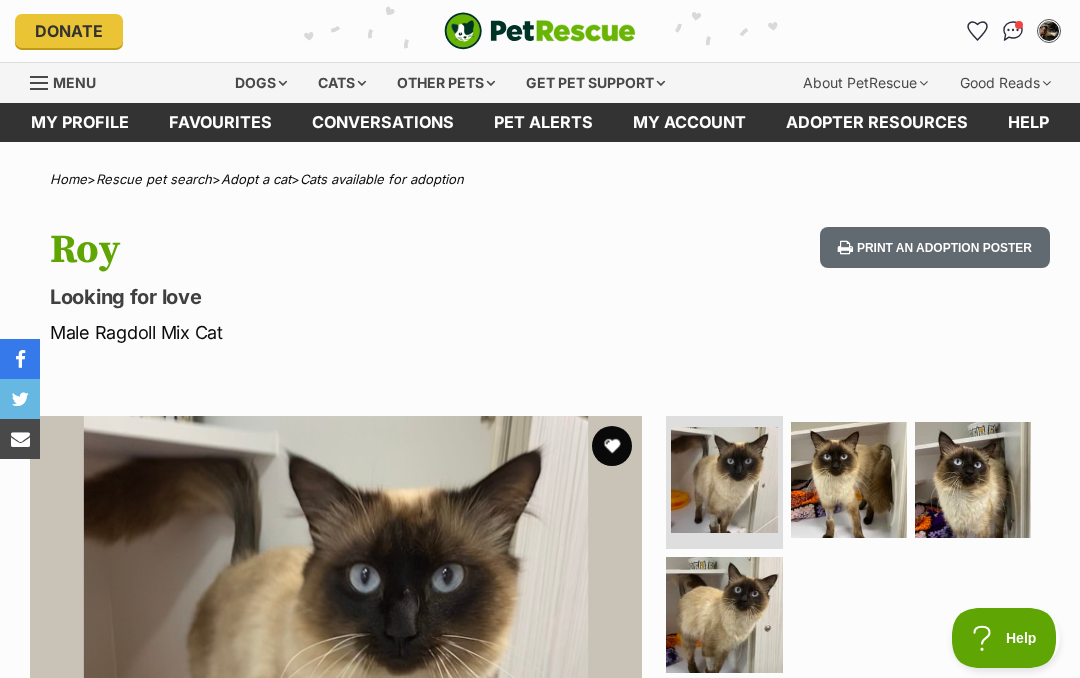 click on "Favourites" at bounding box center [220, 122] 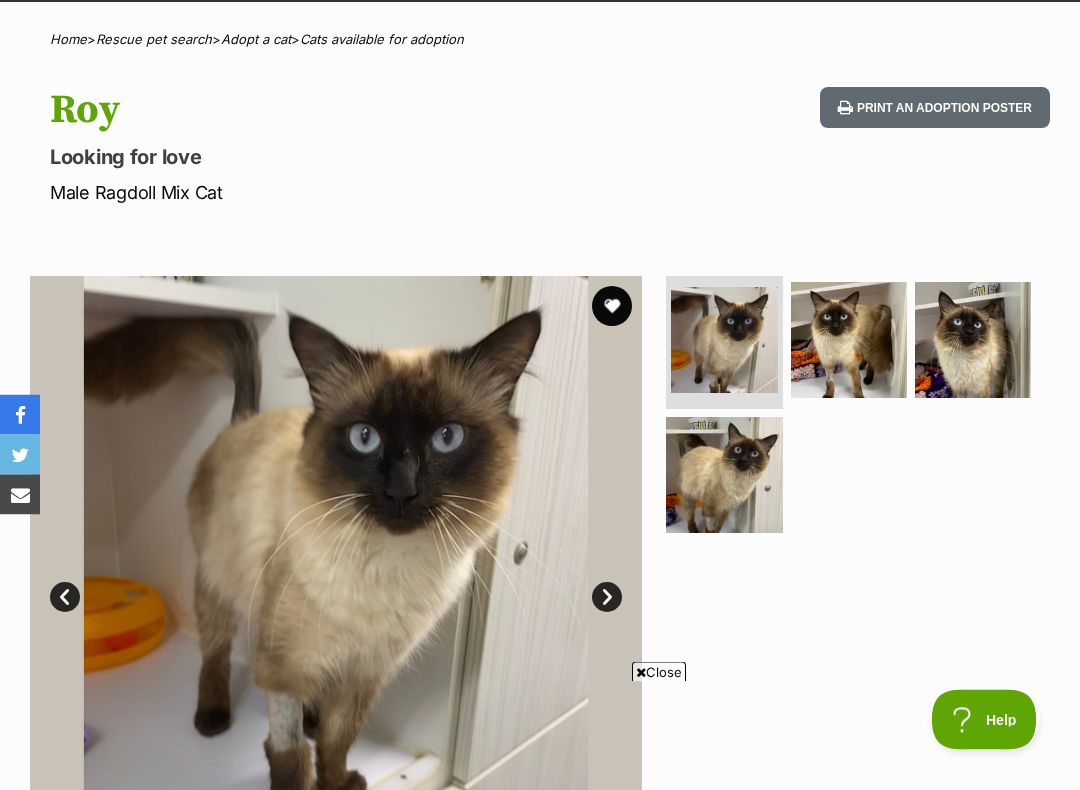 scroll, scrollTop: 140, scrollLeft: 0, axis: vertical 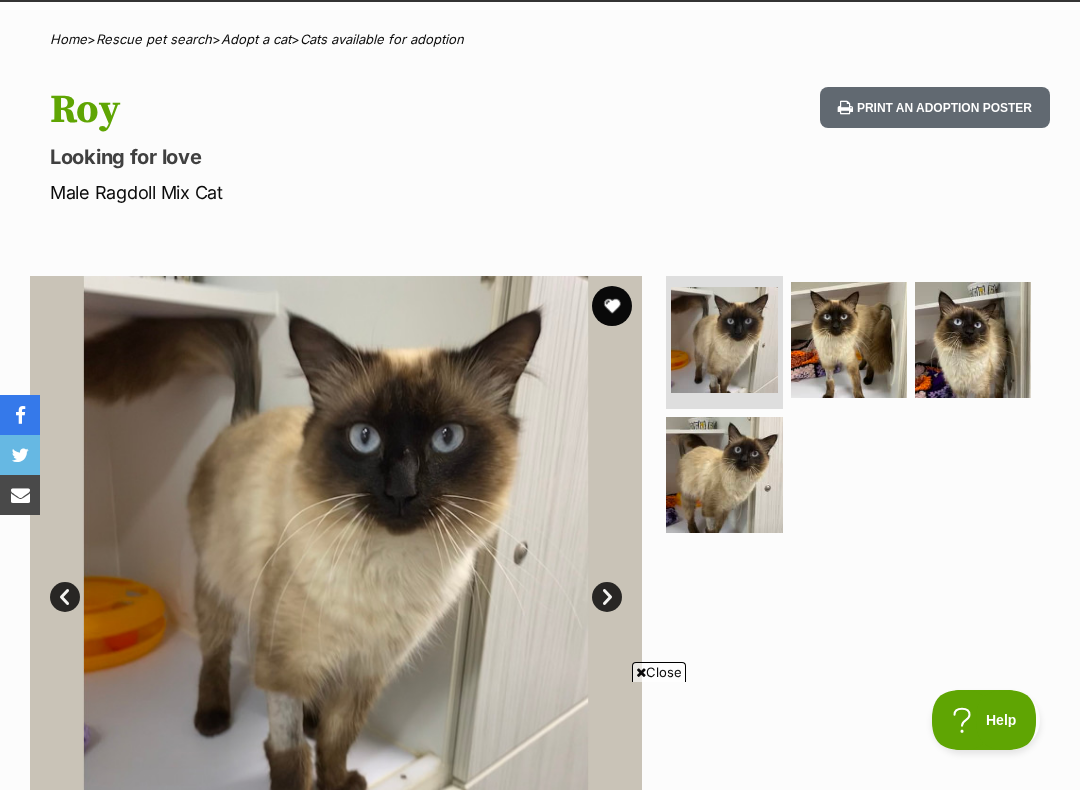 click at bounding box center (612, 306) 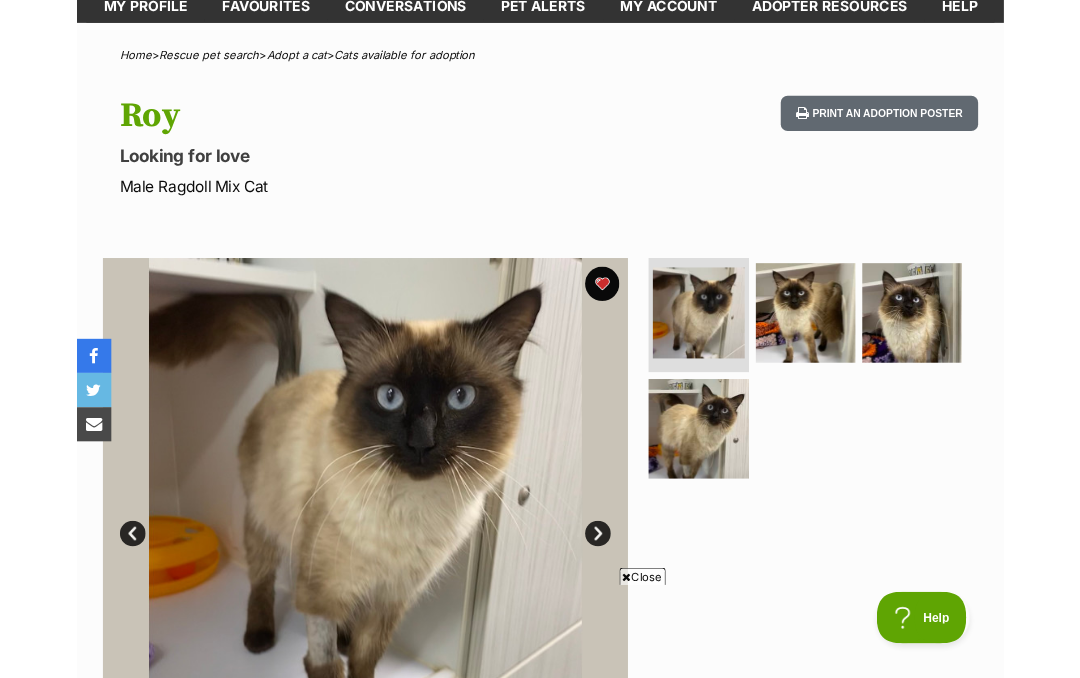 scroll, scrollTop: 0, scrollLeft: 0, axis: both 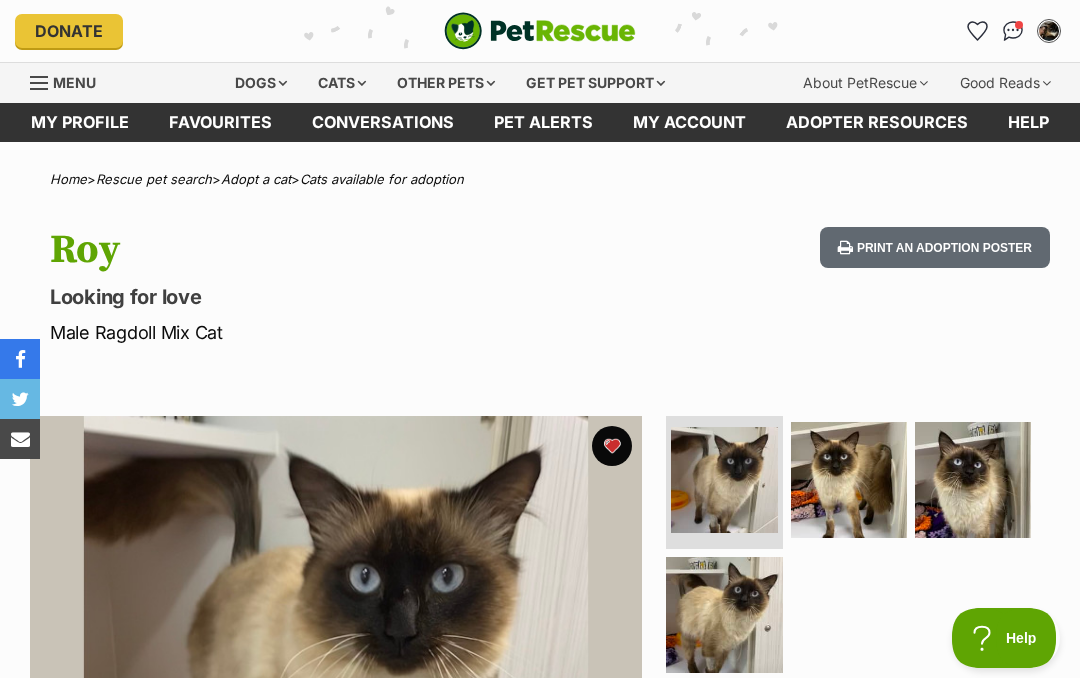 click at bounding box center (1019, 25) 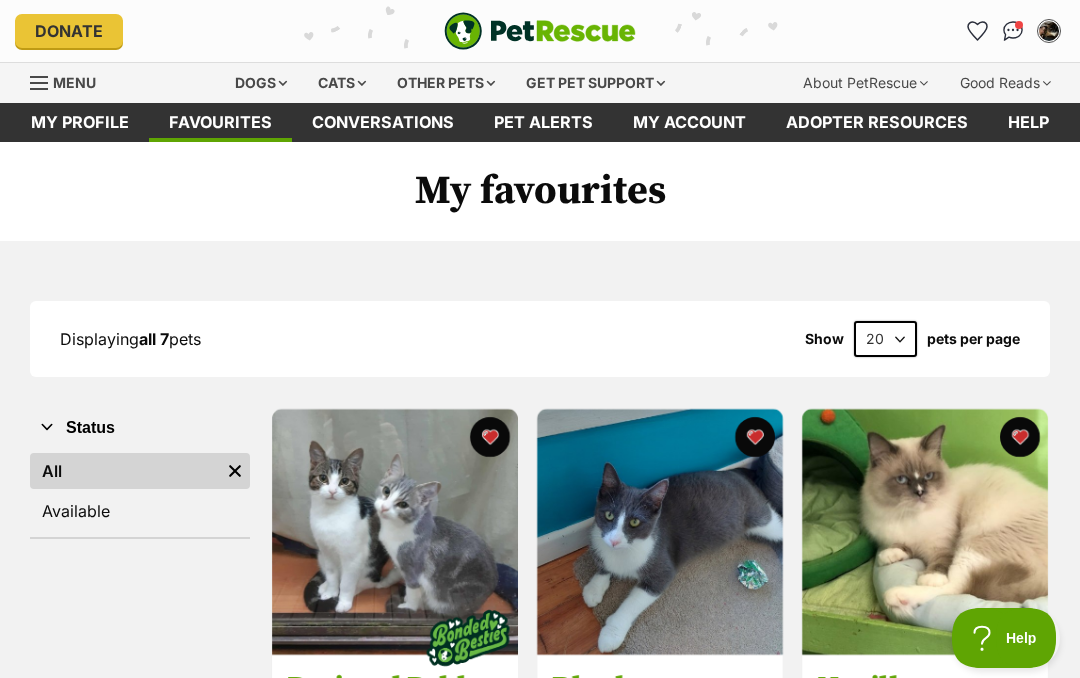 scroll, scrollTop: 0, scrollLeft: 0, axis: both 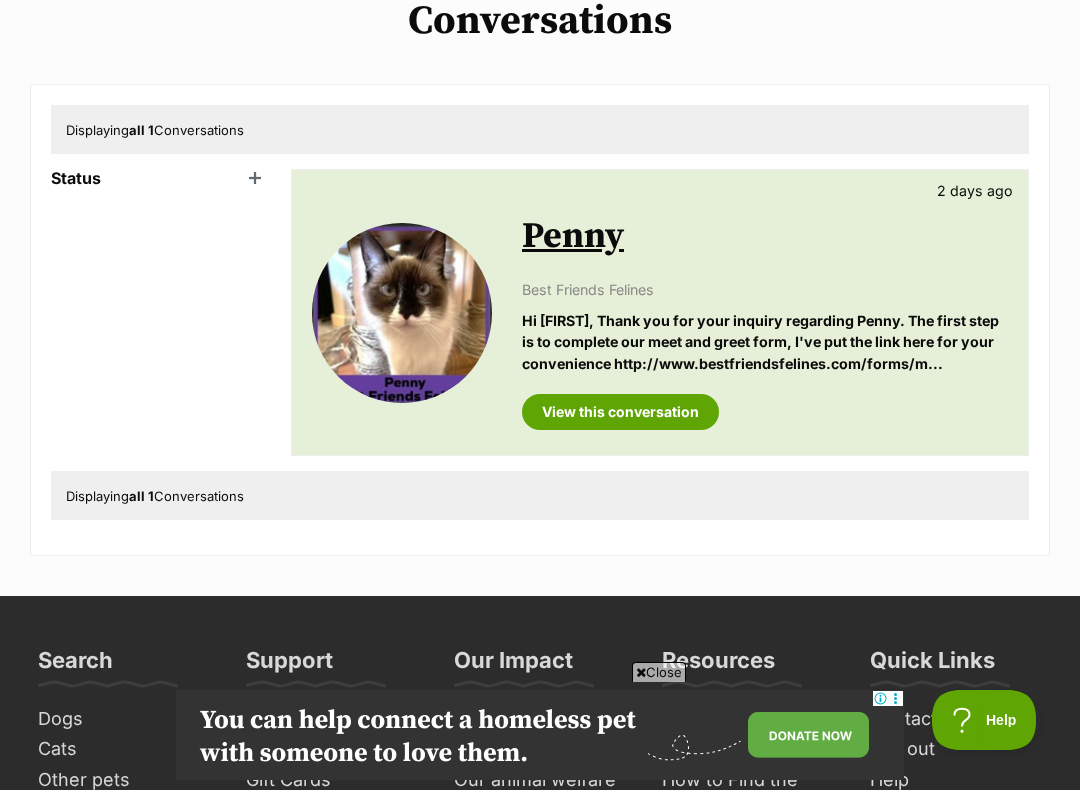 click on "View this conversation" at bounding box center (620, 412) 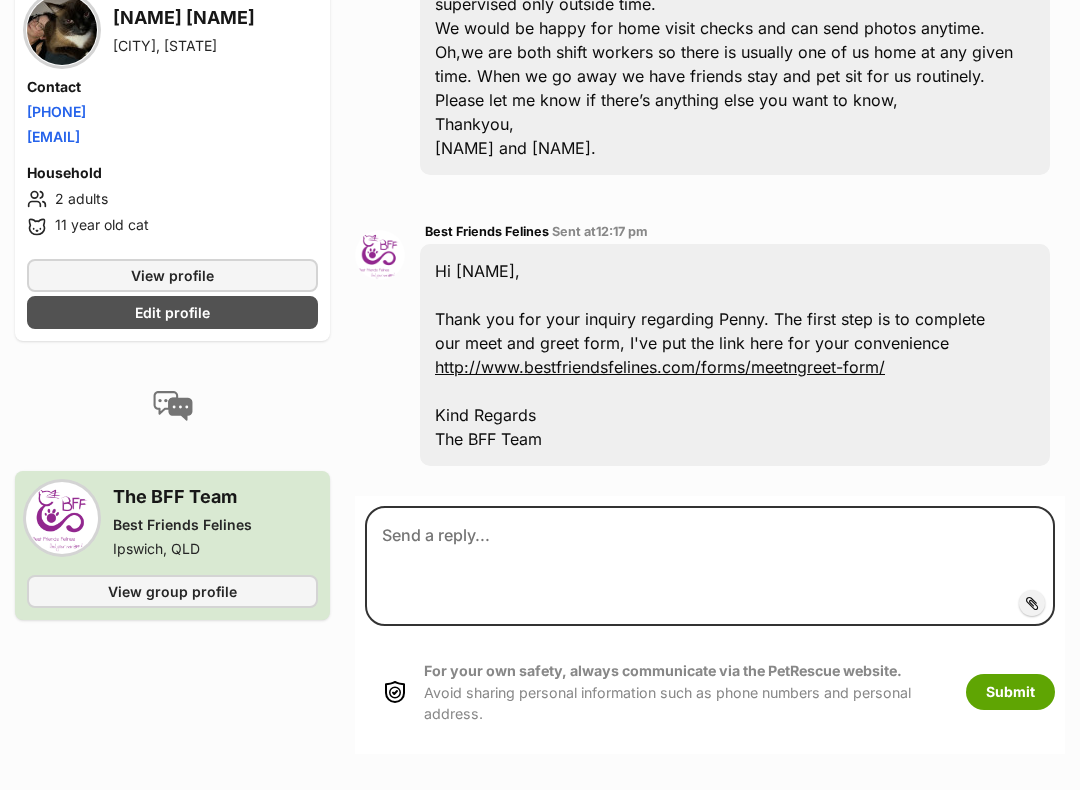 scroll, scrollTop: 1004, scrollLeft: 0, axis: vertical 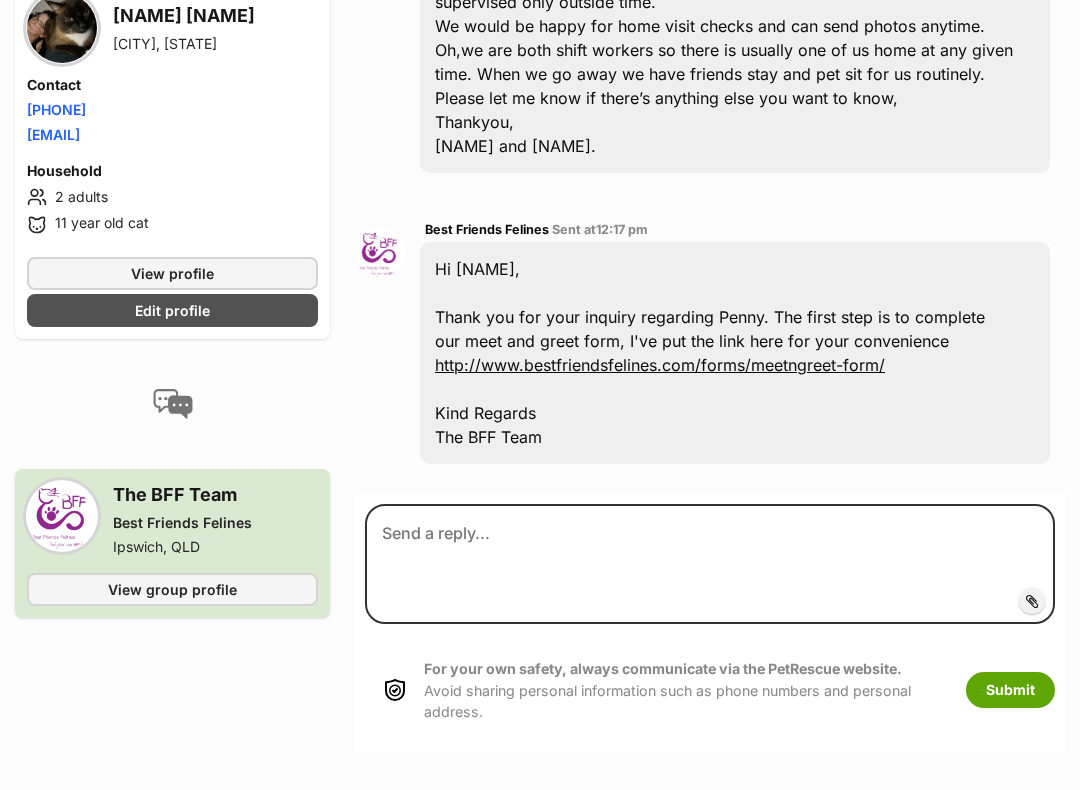 click on "View profile" at bounding box center (172, 273) 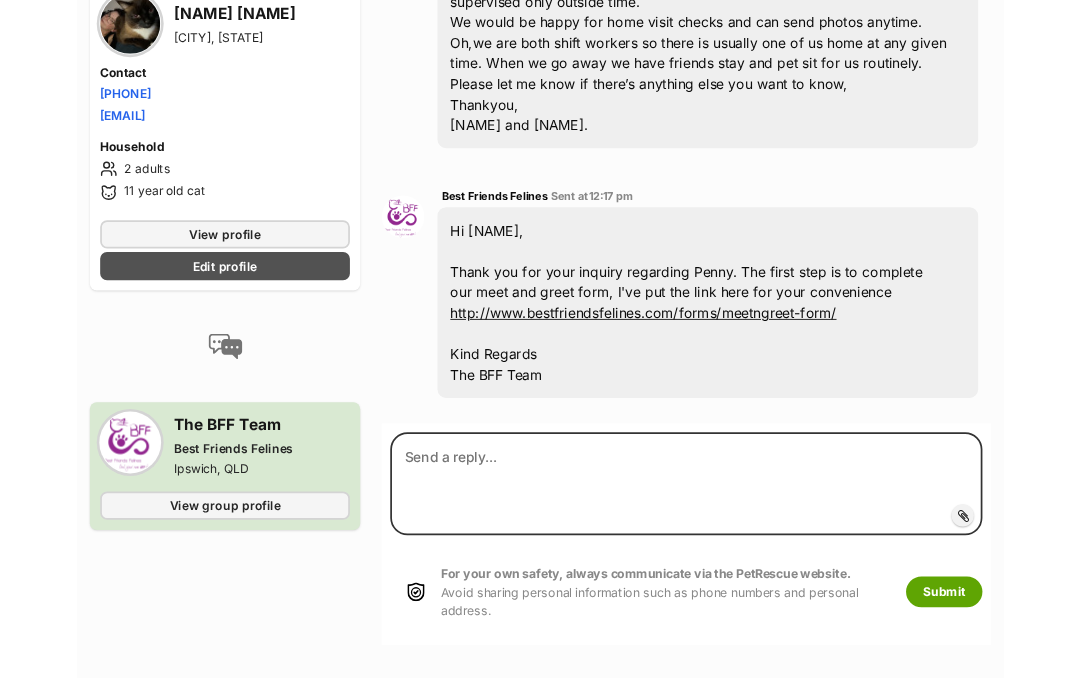 scroll, scrollTop: 1060, scrollLeft: 0, axis: vertical 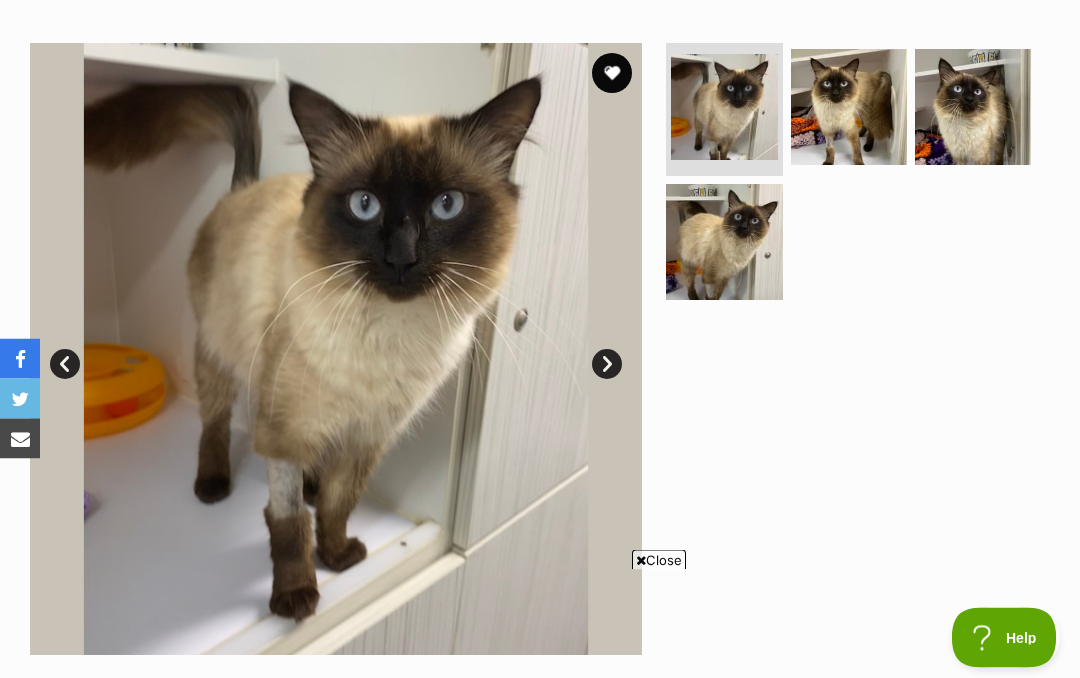 click at bounding box center (612, 74) 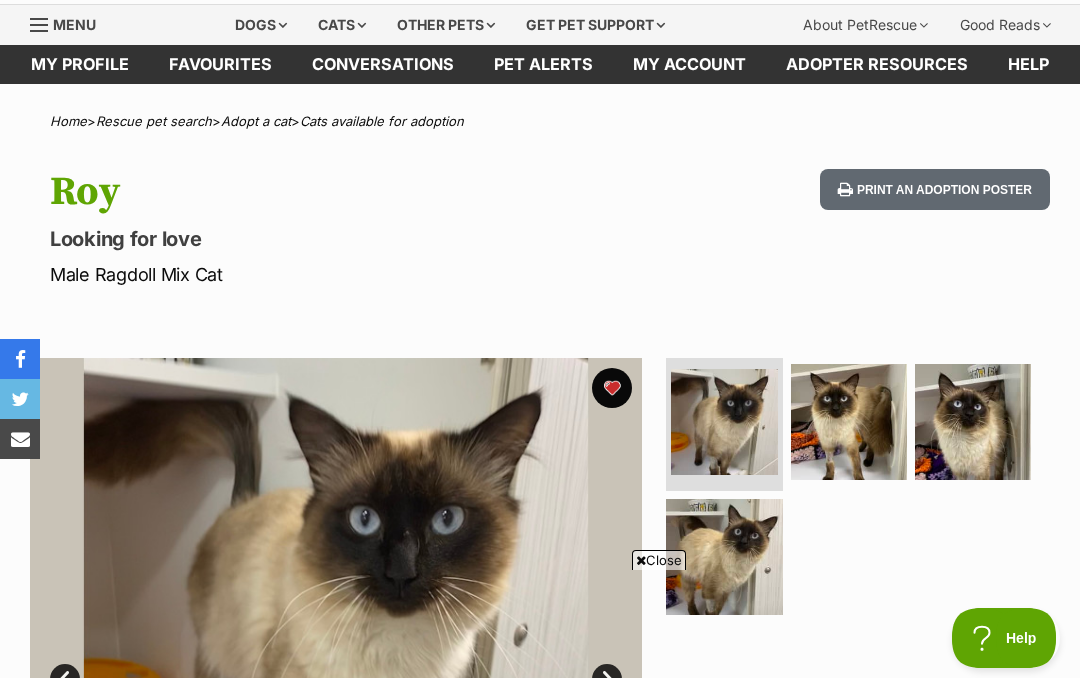 scroll, scrollTop: 0, scrollLeft: 0, axis: both 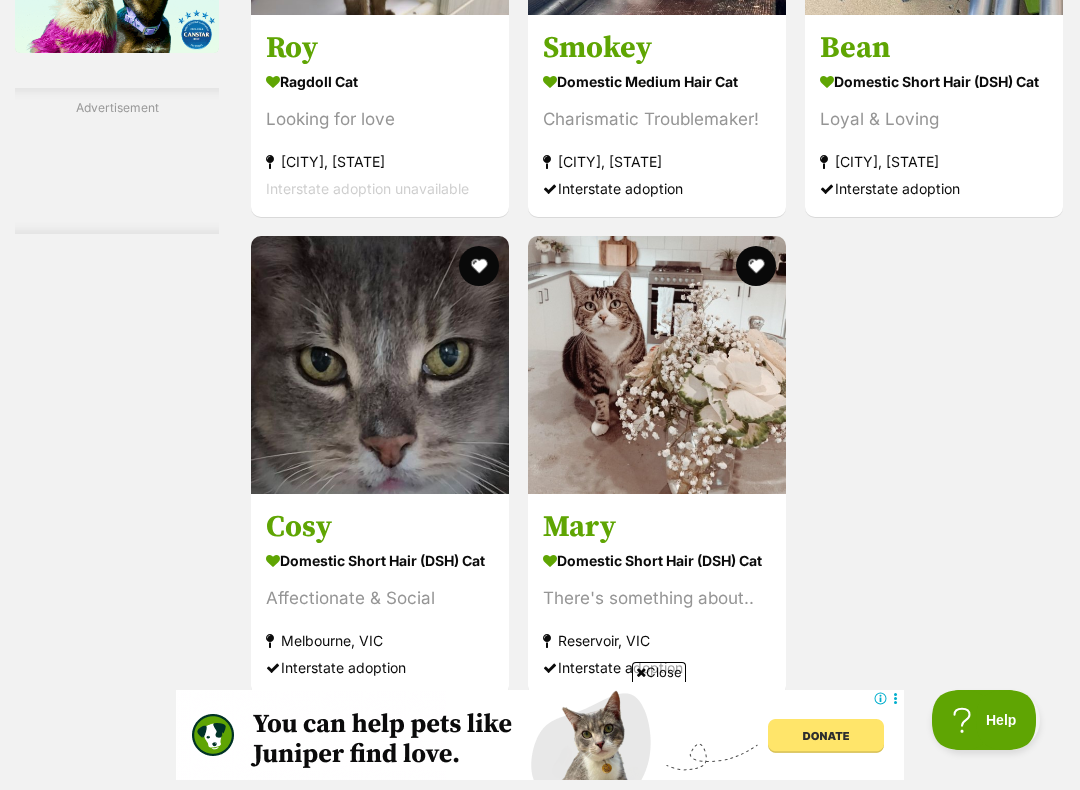 click on "Next" at bounding box center [738, 741] 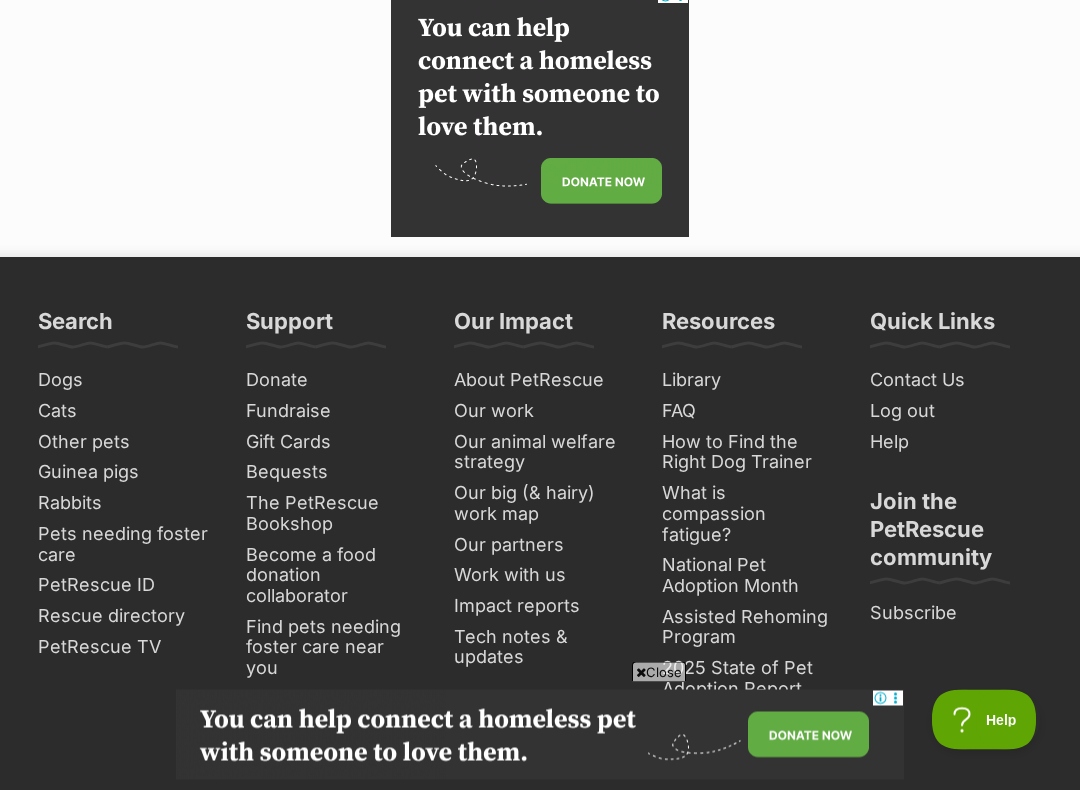 scroll, scrollTop: 4394, scrollLeft: 0, axis: vertical 